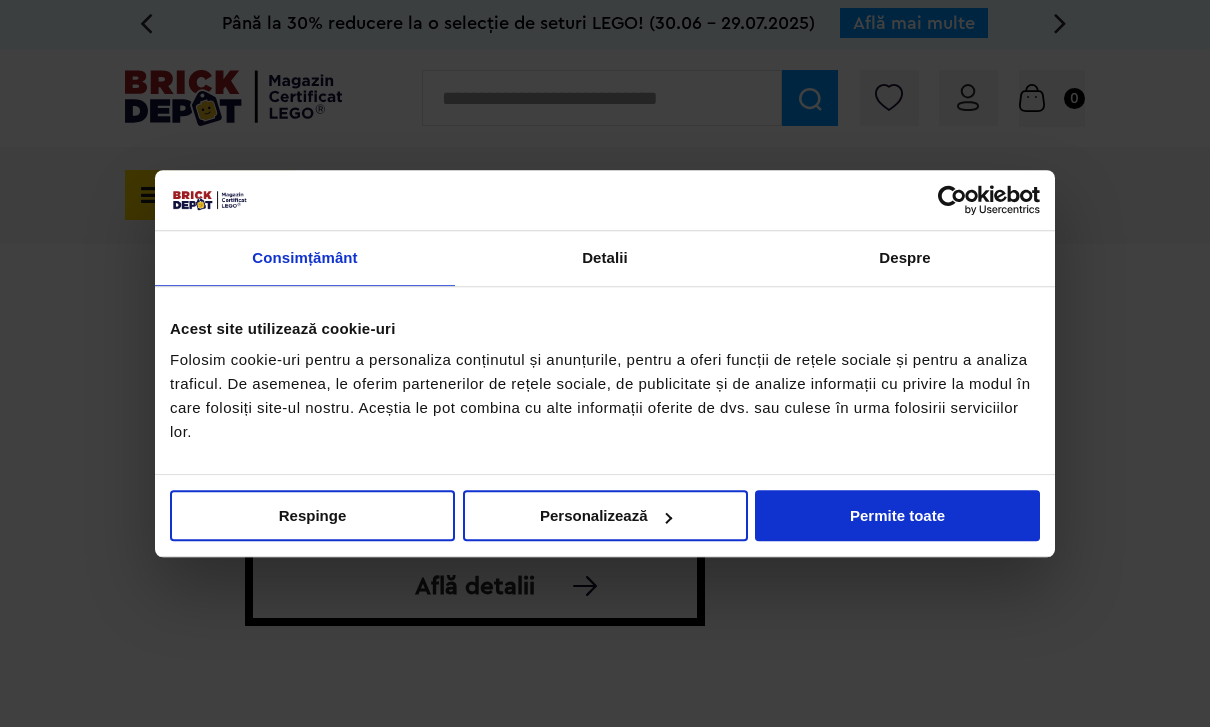 scroll, scrollTop: 0, scrollLeft: 0, axis: both 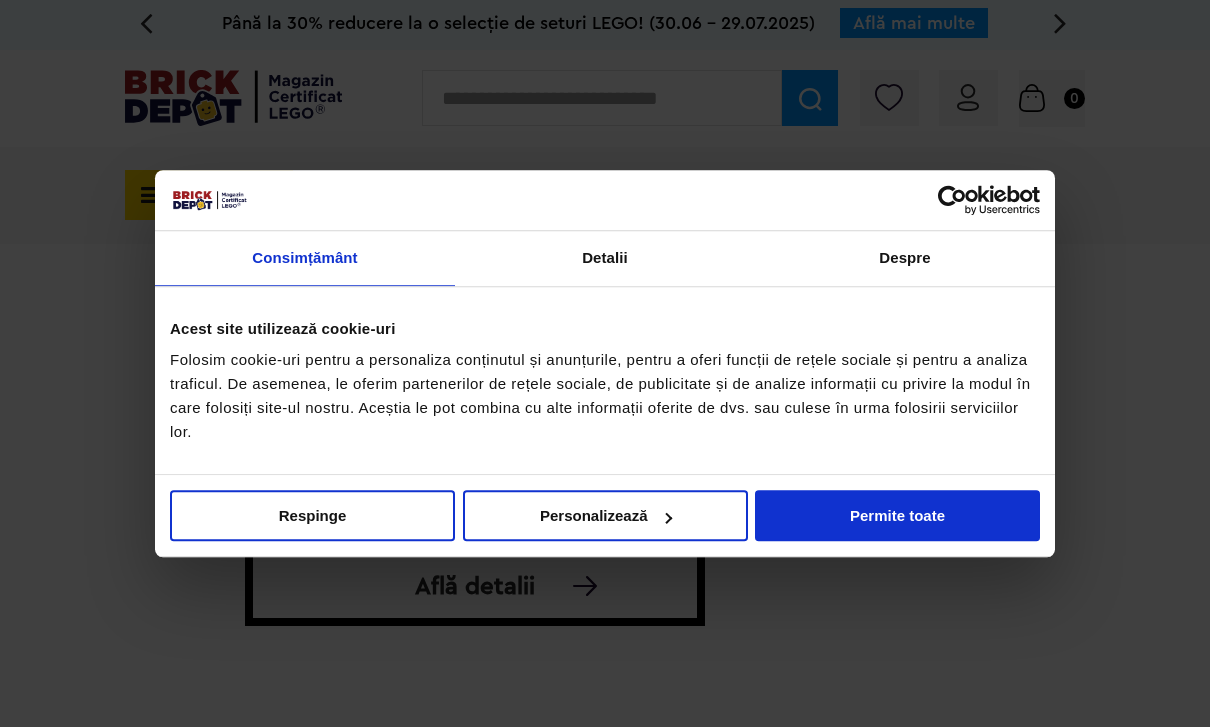 click on "Respinge" at bounding box center (312, 515) 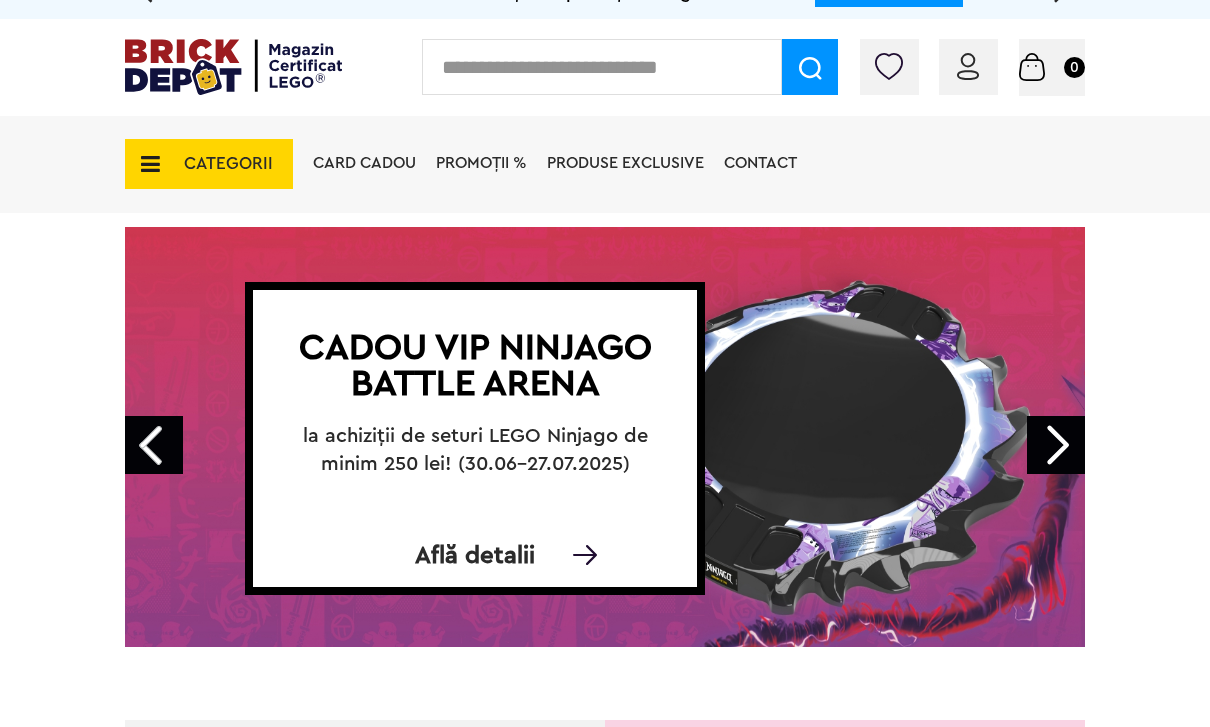 scroll, scrollTop: 34, scrollLeft: 0, axis: vertical 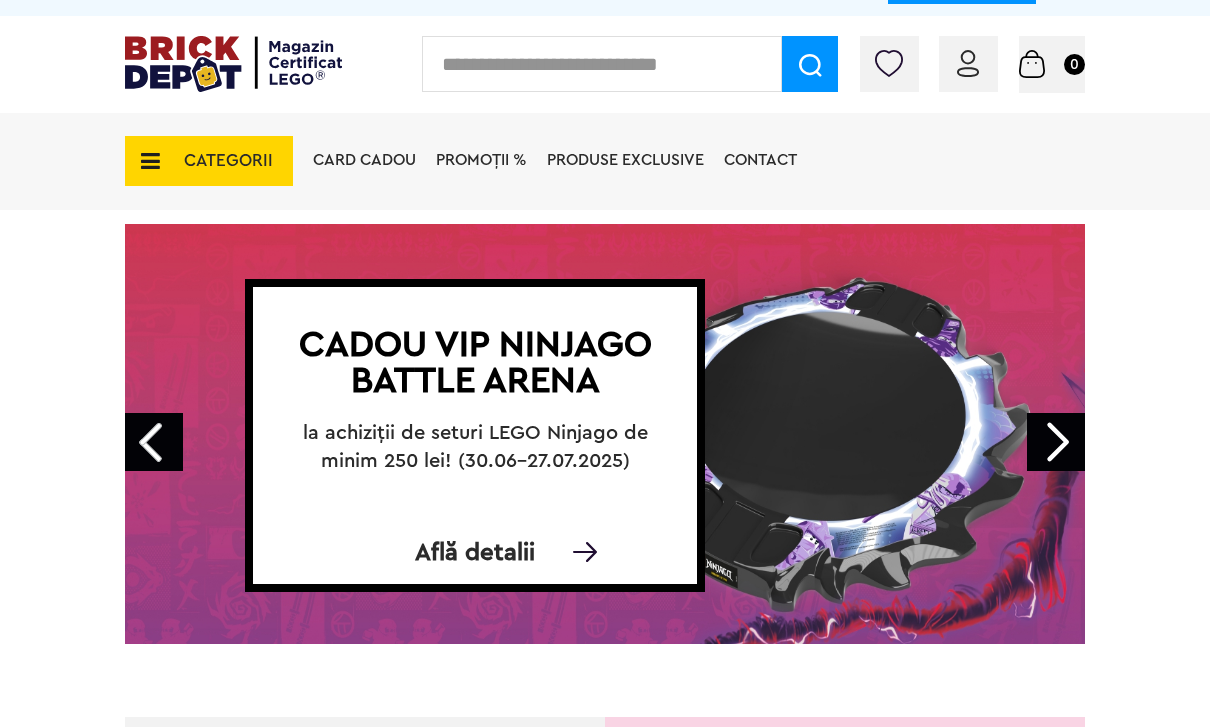 click on "Next" at bounding box center [1056, 442] 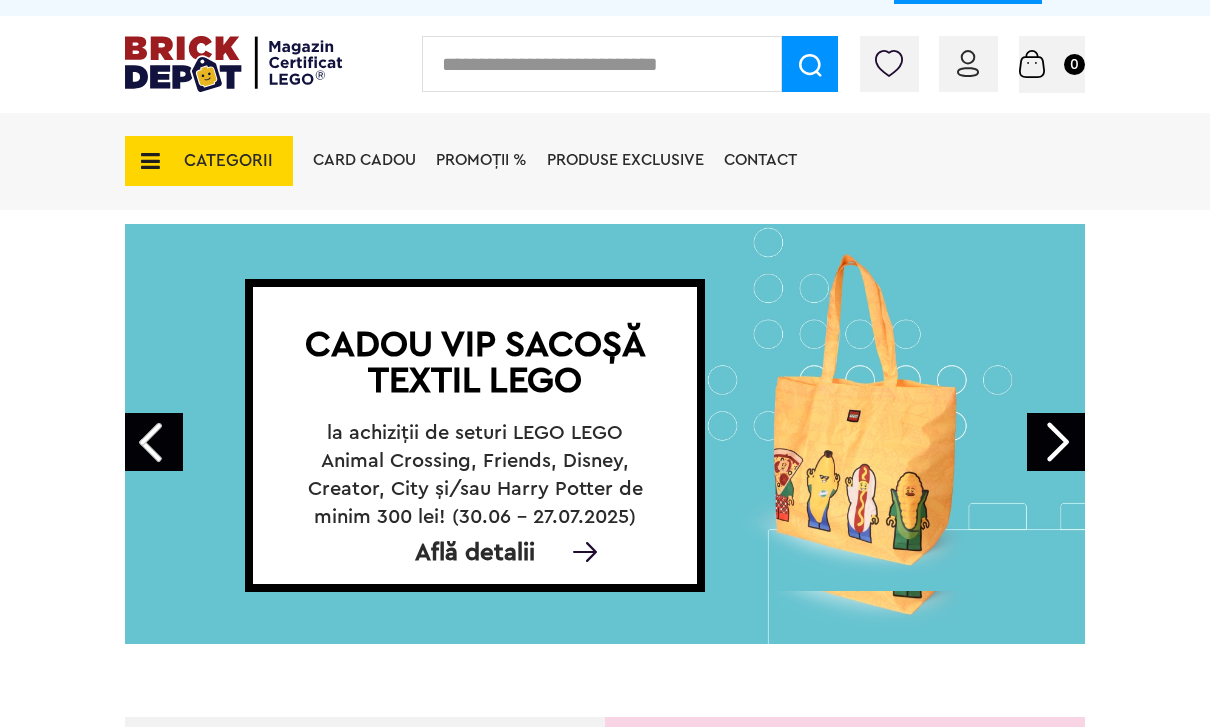 click on "Next" at bounding box center (1056, 442) 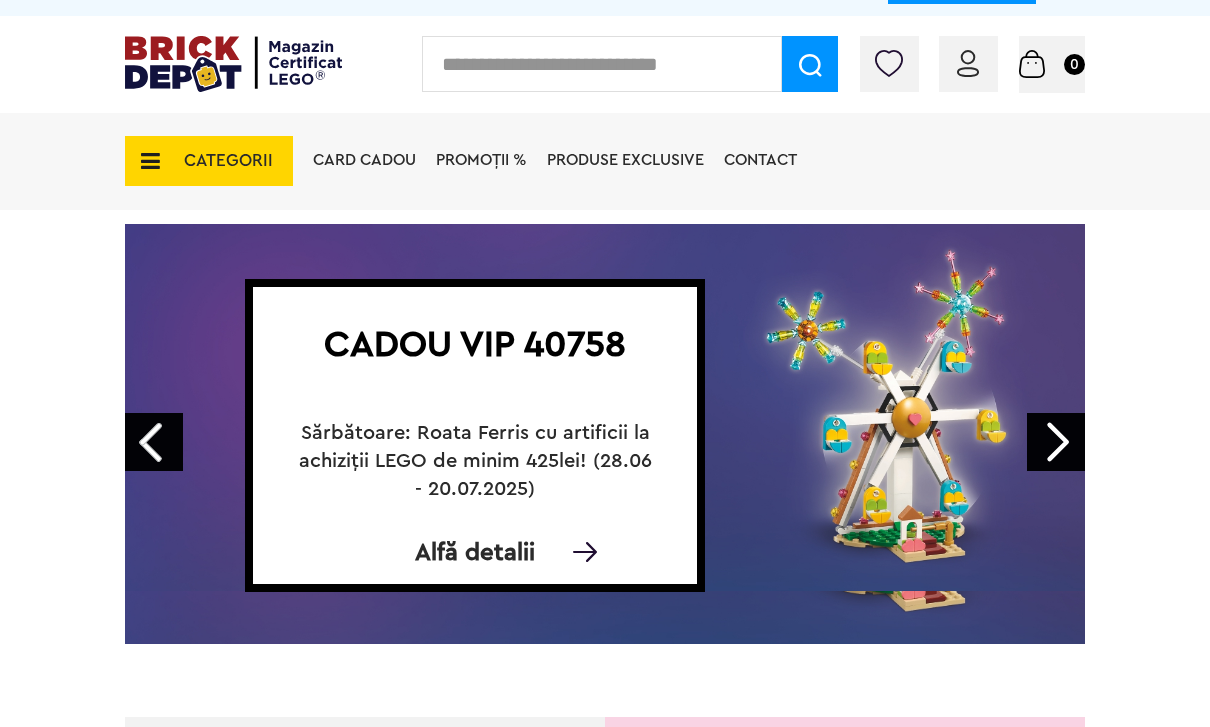 click on "Next" at bounding box center [1056, 442] 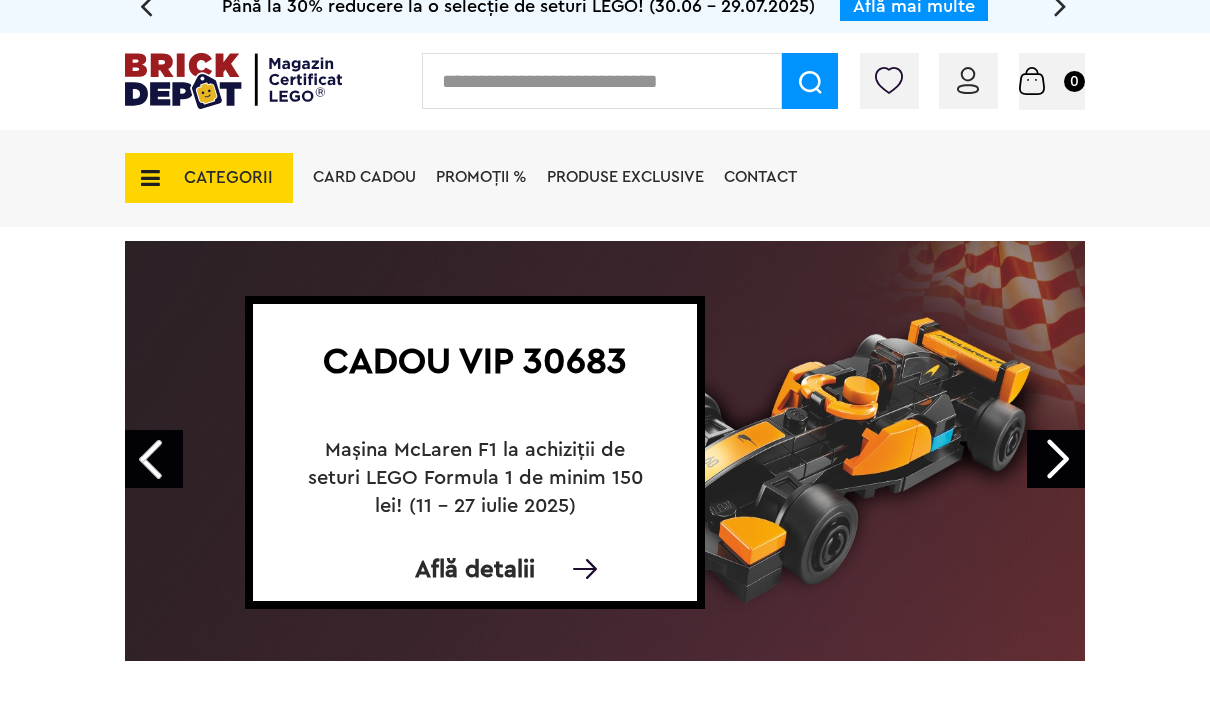 scroll, scrollTop: 15, scrollLeft: 0, axis: vertical 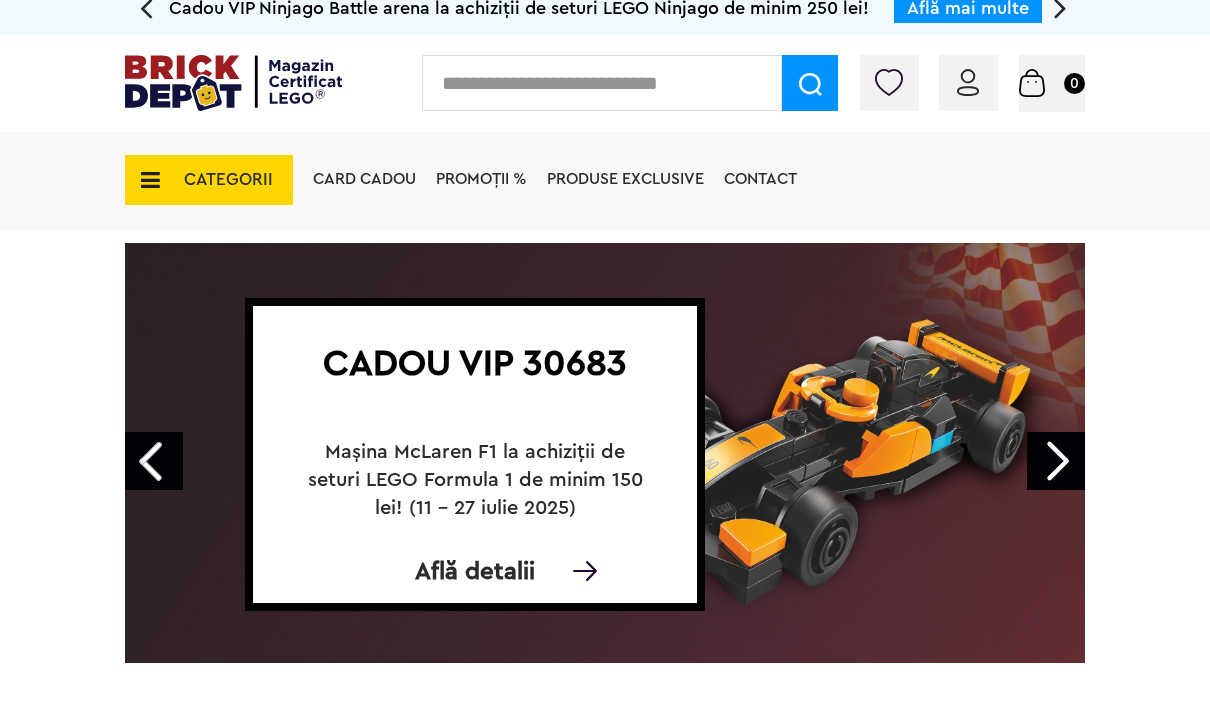 click on "Cadou VIP 30683 Mașina McLaren F1 la achiziții de seturi LEGO Formula 1 de minim 150 lei! (11 - 27 iulie 2025) Află detalii" at bounding box center (475, 464) 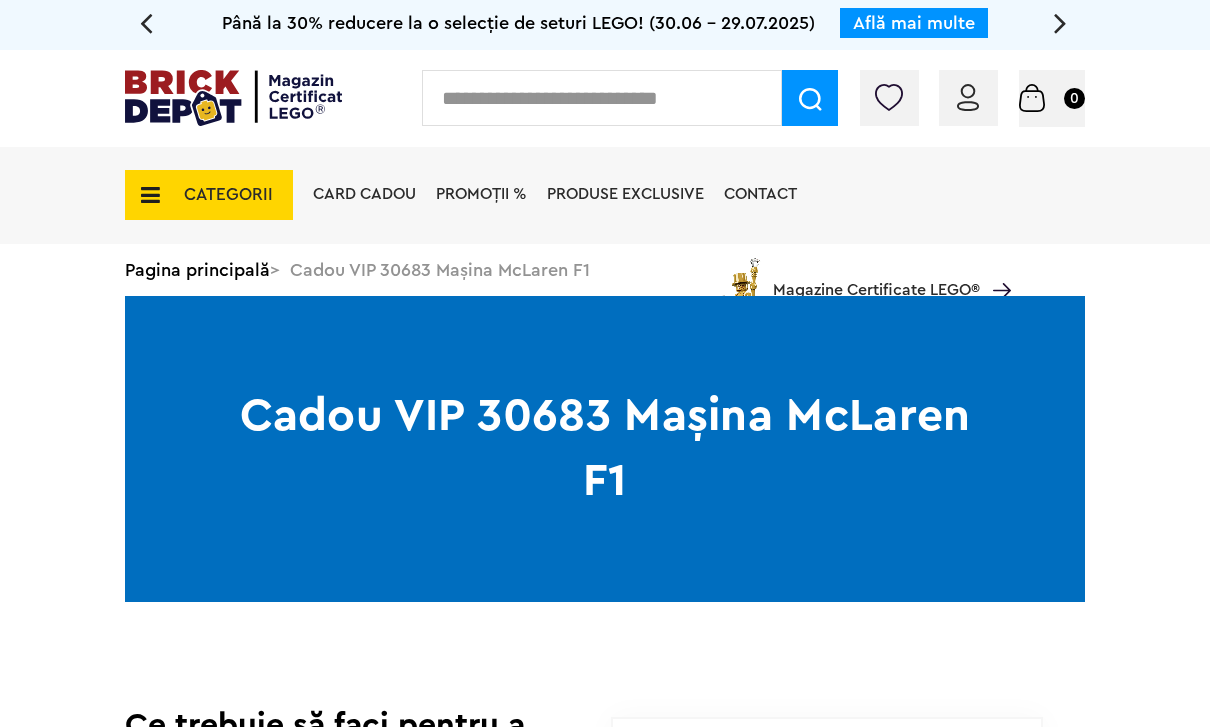 scroll, scrollTop: 0, scrollLeft: 0, axis: both 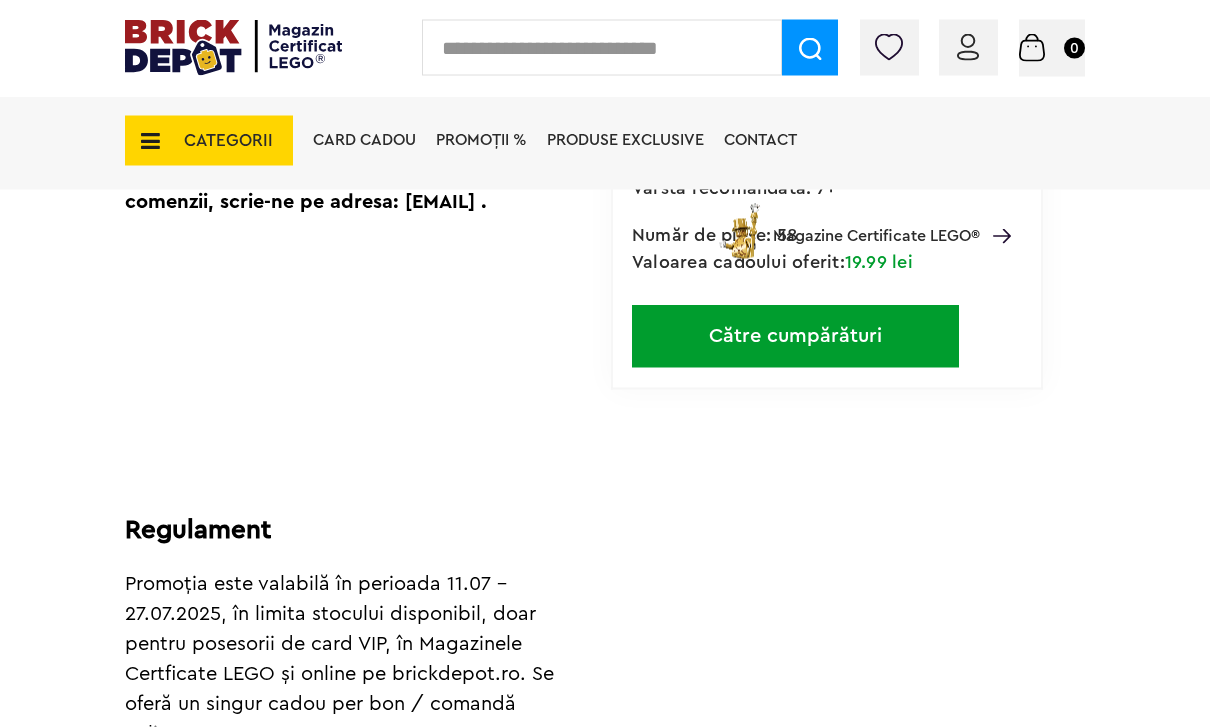 click on "Către cumpărături" at bounding box center (795, 336) 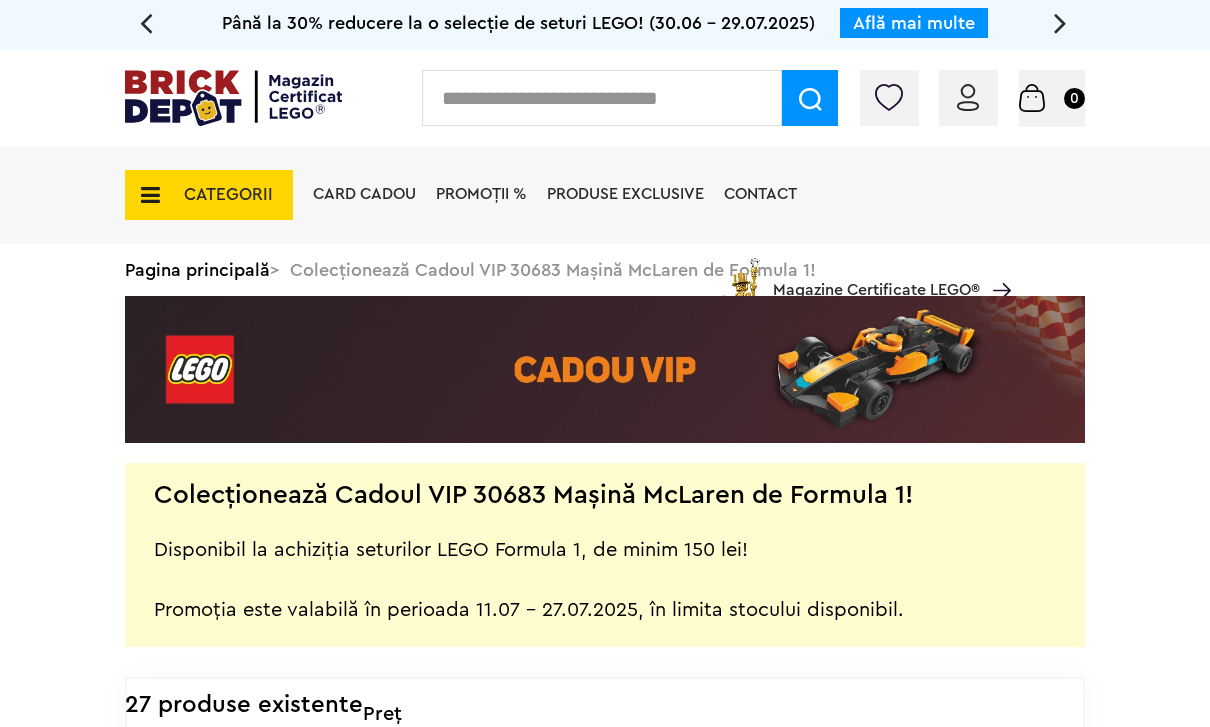 scroll, scrollTop: 0, scrollLeft: 0, axis: both 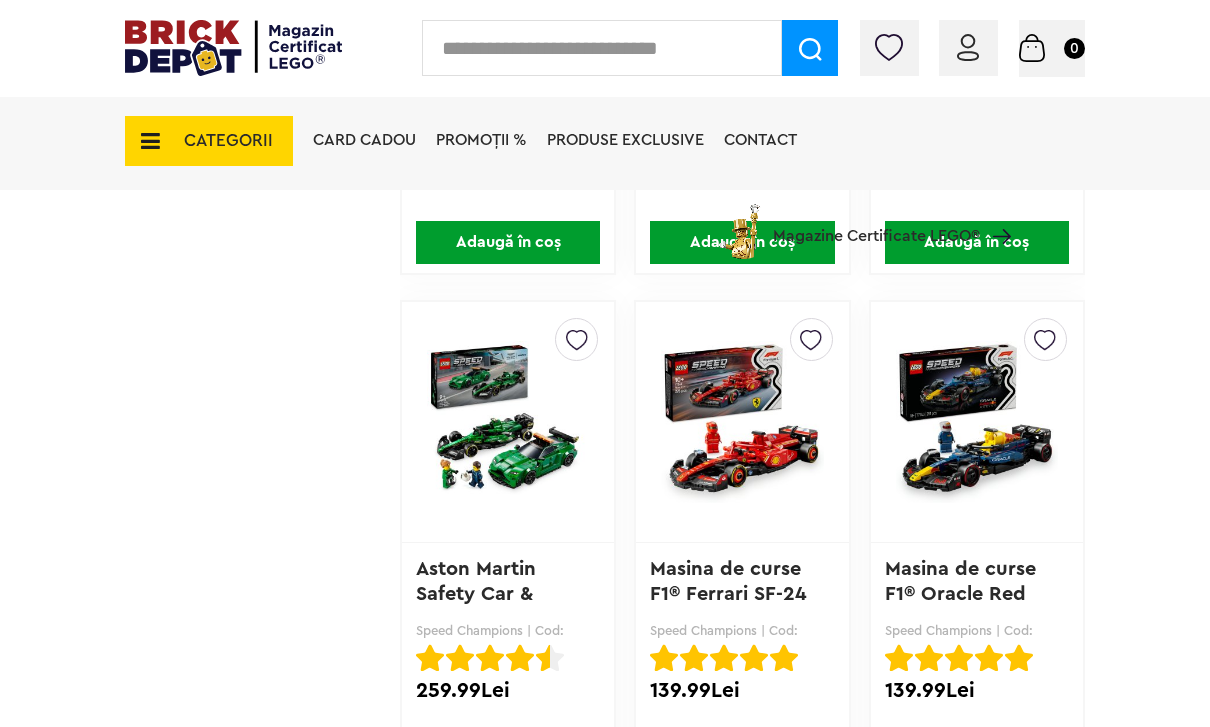 click on "Creează o listă nouă" at bounding box center (977, 422) 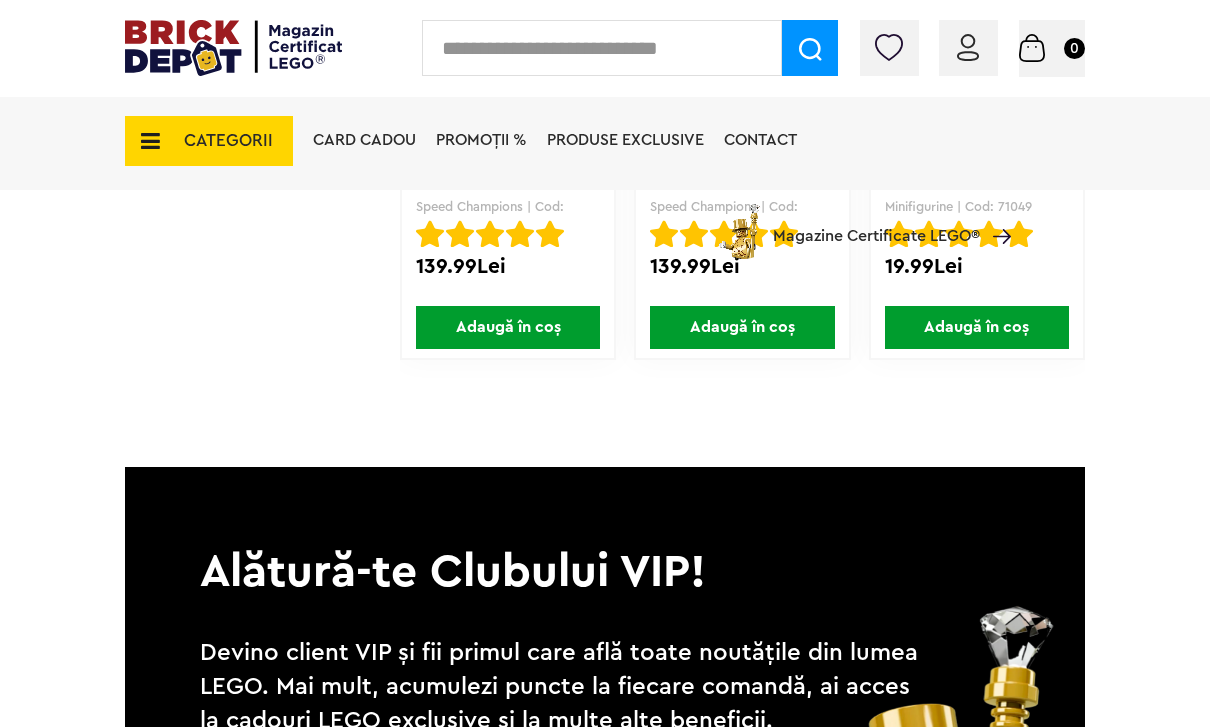 scroll, scrollTop: 6121, scrollLeft: 0, axis: vertical 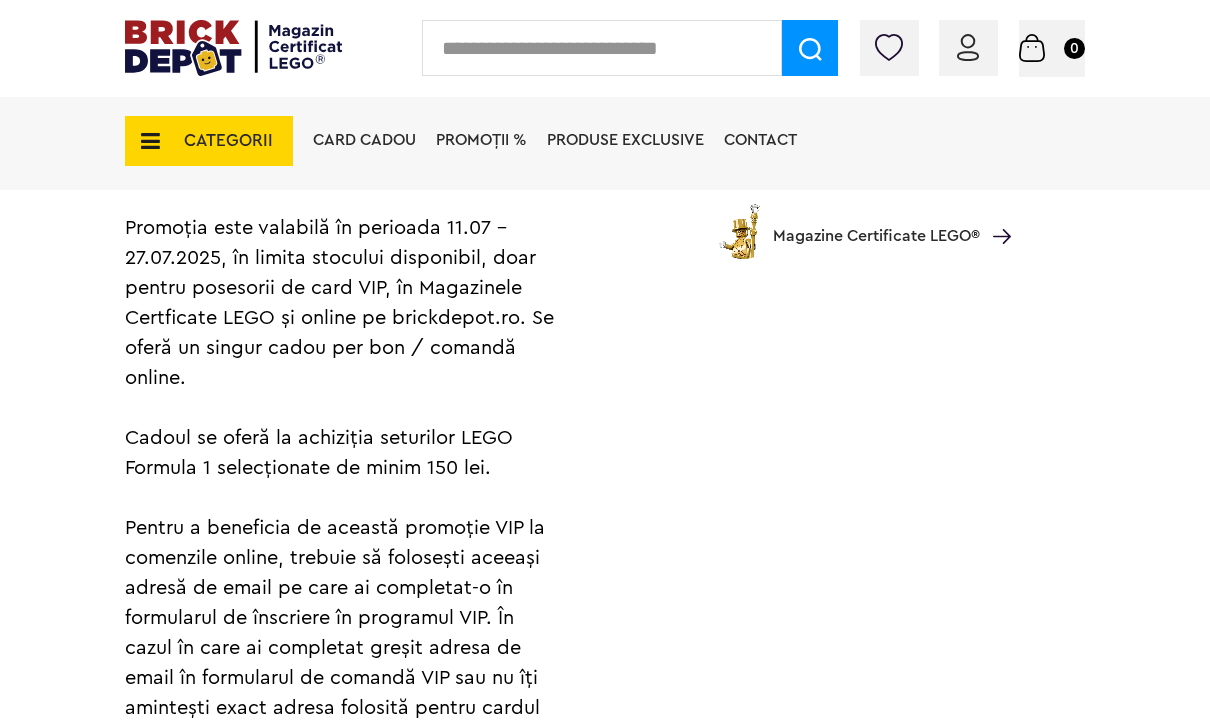 click at bounding box center [233, 48] 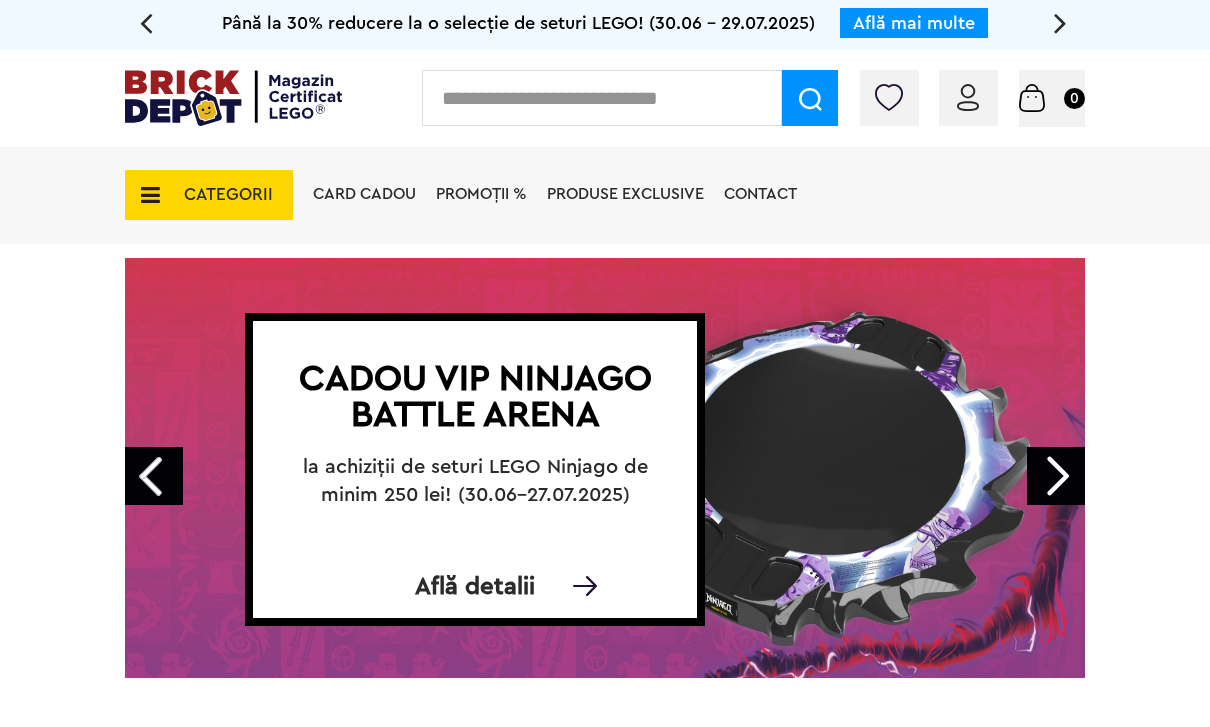 scroll, scrollTop: 0, scrollLeft: 0, axis: both 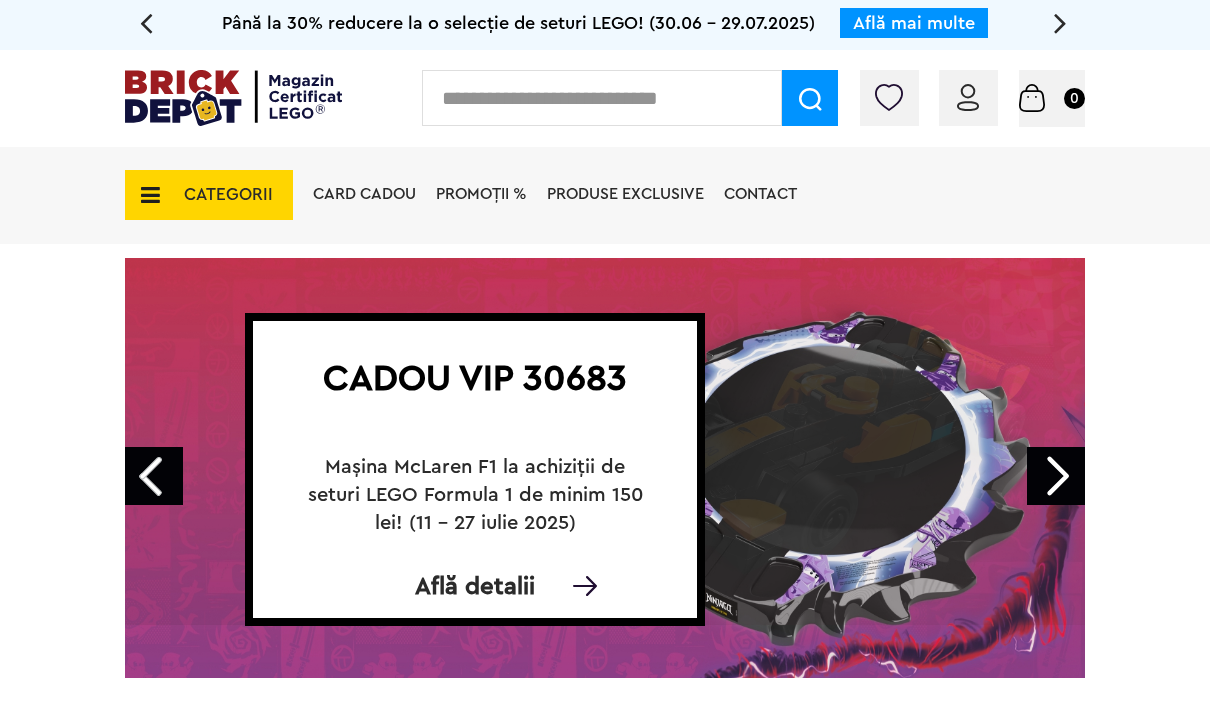 click on "Prev" at bounding box center [154, 476] 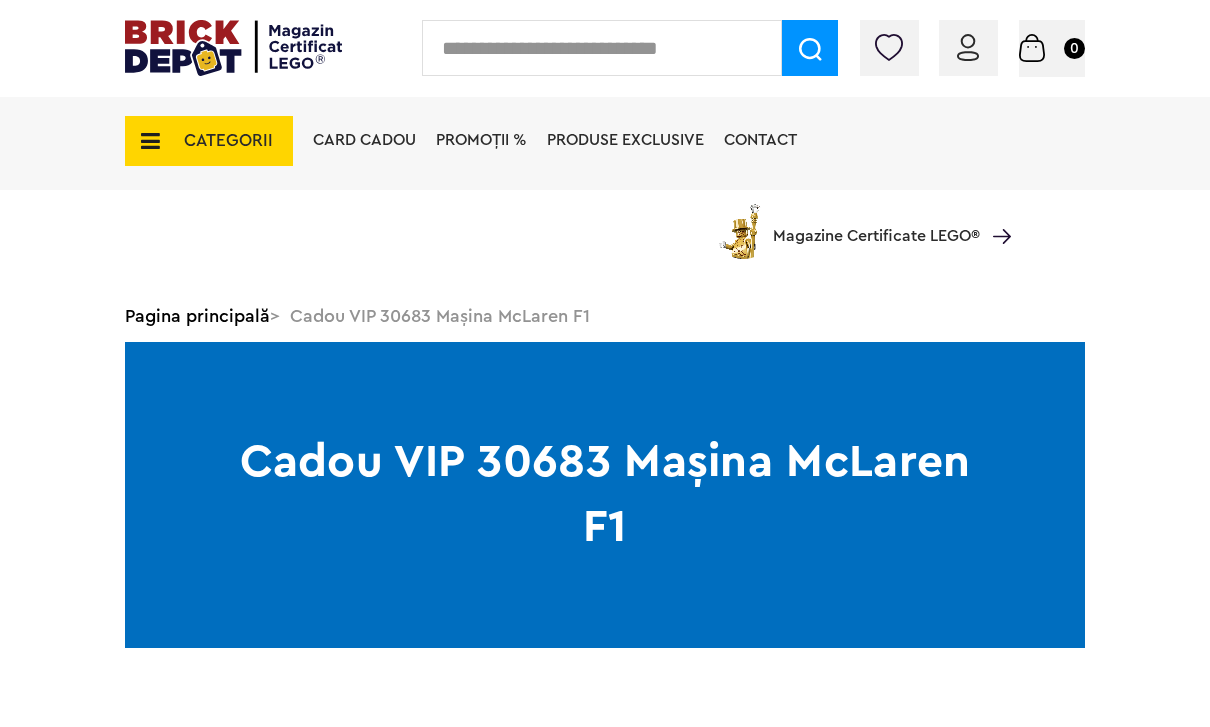 scroll, scrollTop: 354, scrollLeft: 0, axis: vertical 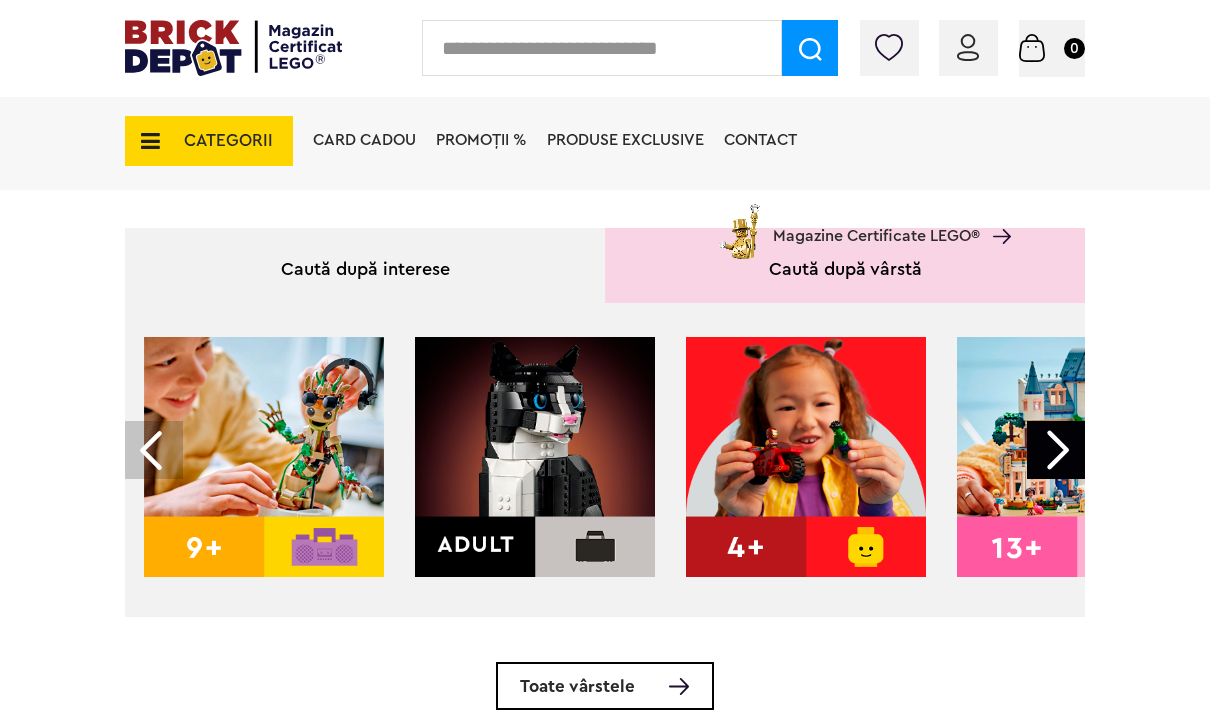 click at bounding box center (535, 457) 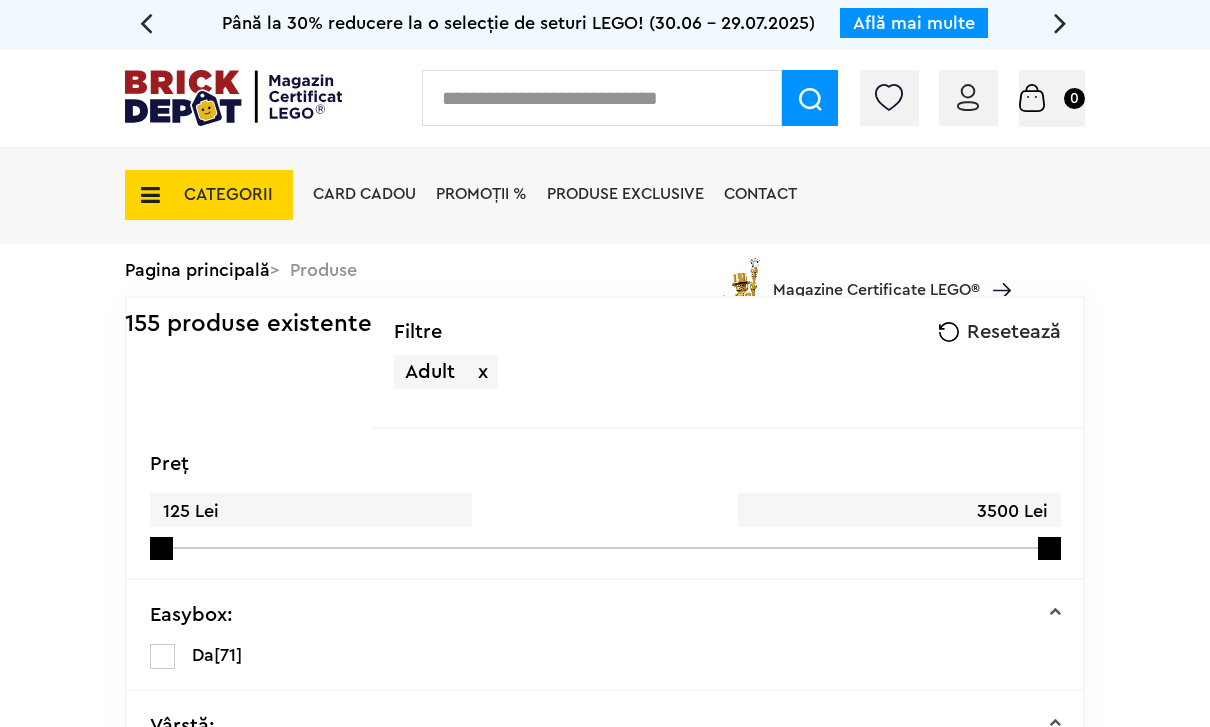 scroll, scrollTop: 0, scrollLeft: 0, axis: both 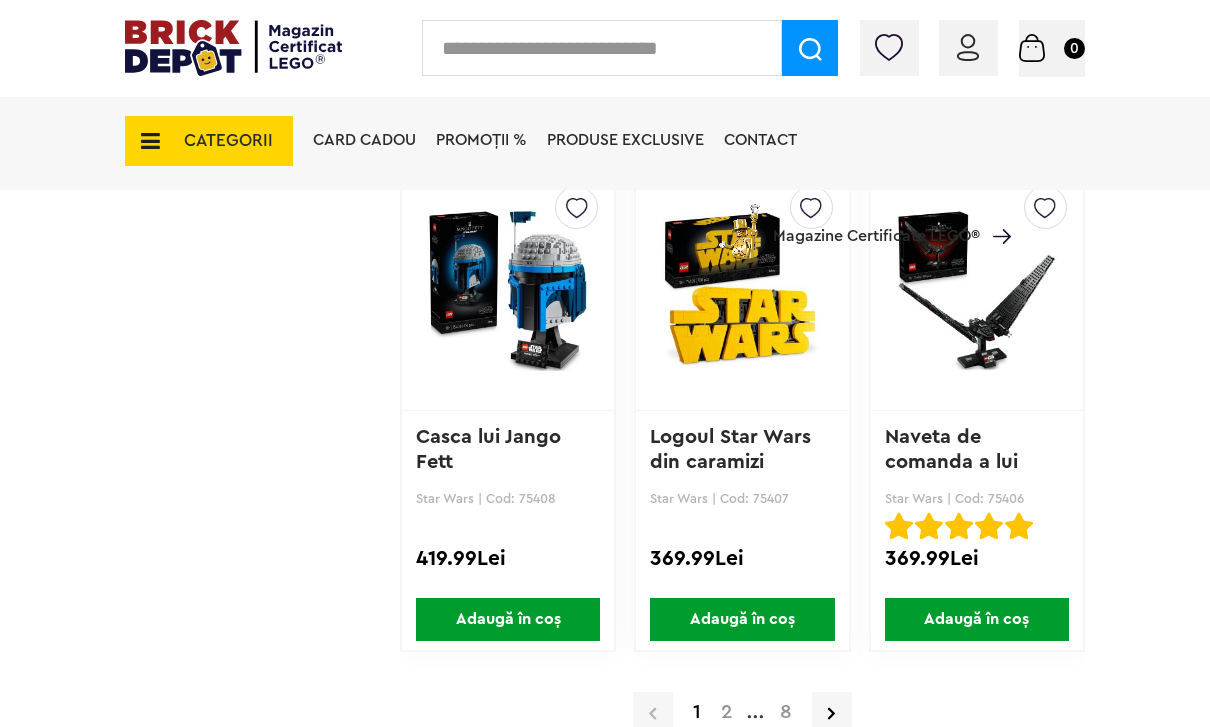 click at bounding box center (832, 712) 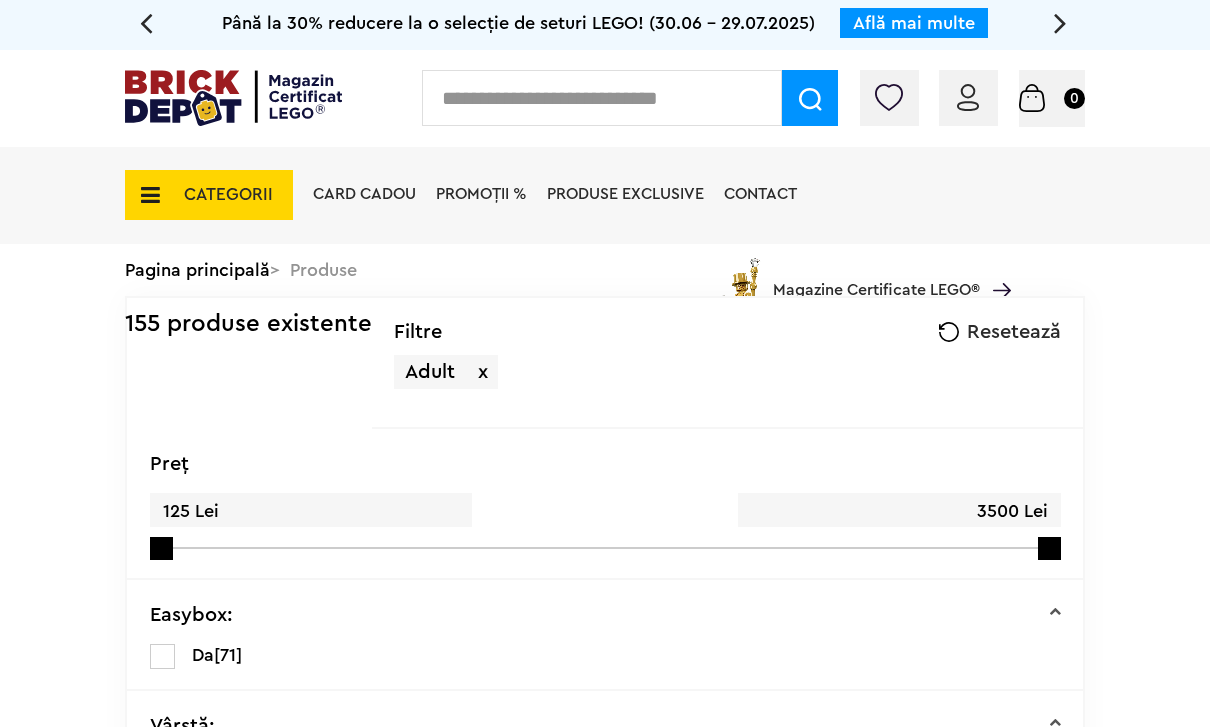 scroll, scrollTop: 0, scrollLeft: 0, axis: both 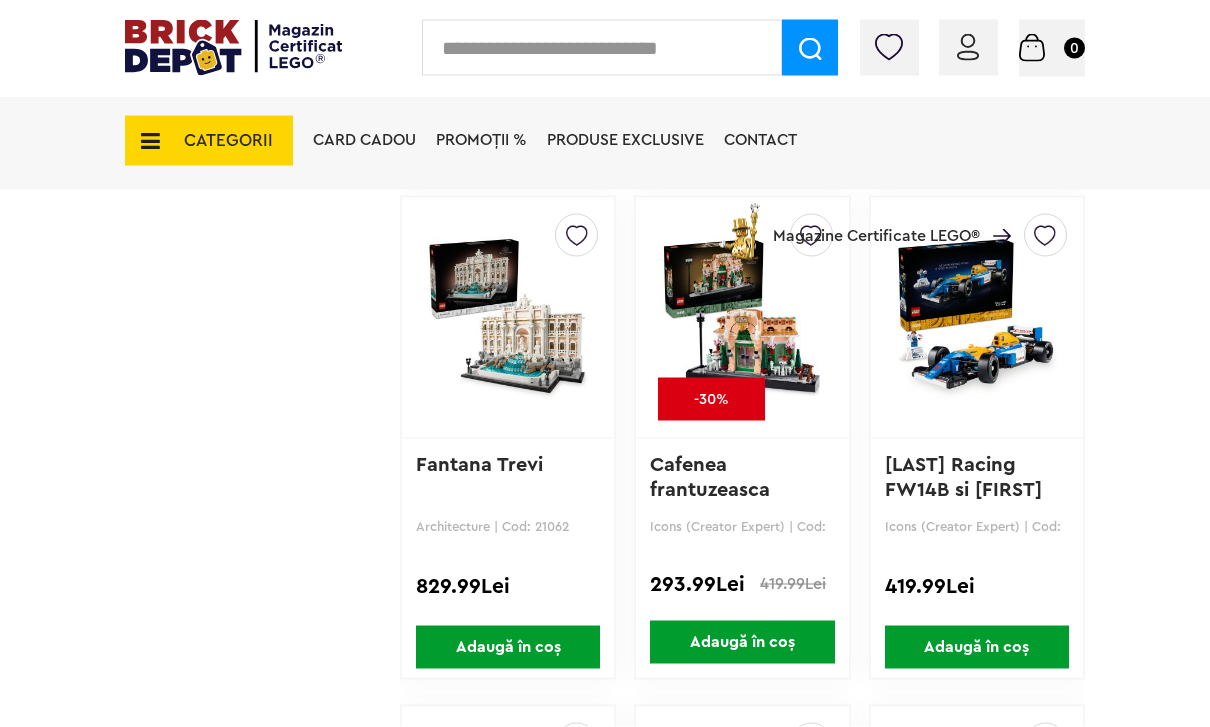 click on "Fantana Trevi" at bounding box center (479, 465) 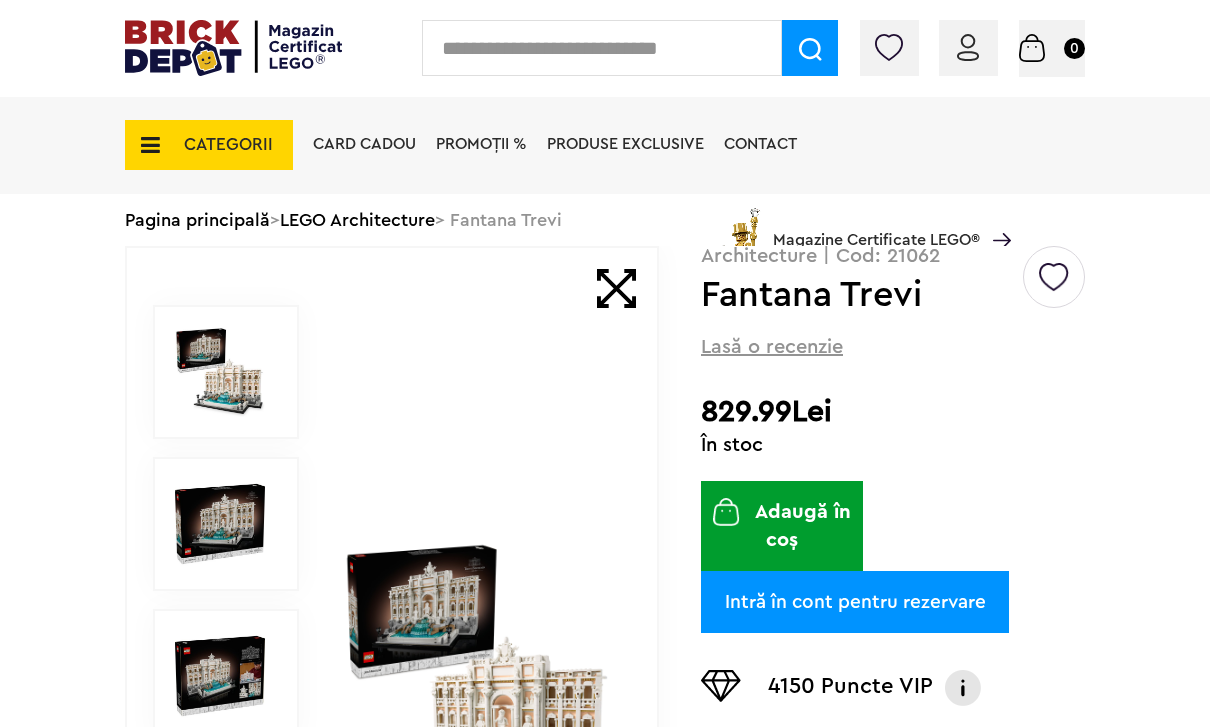 scroll, scrollTop: 0, scrollLeft: 0, axis: both 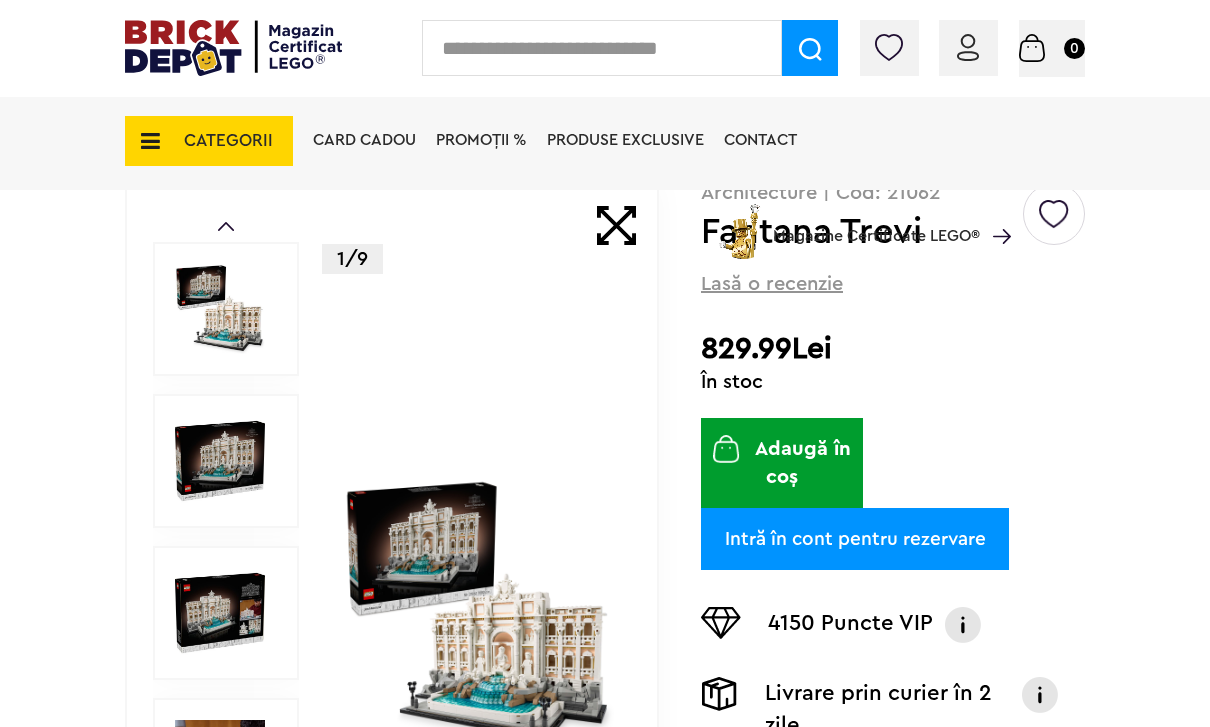 click at bounding box center [220, 461] 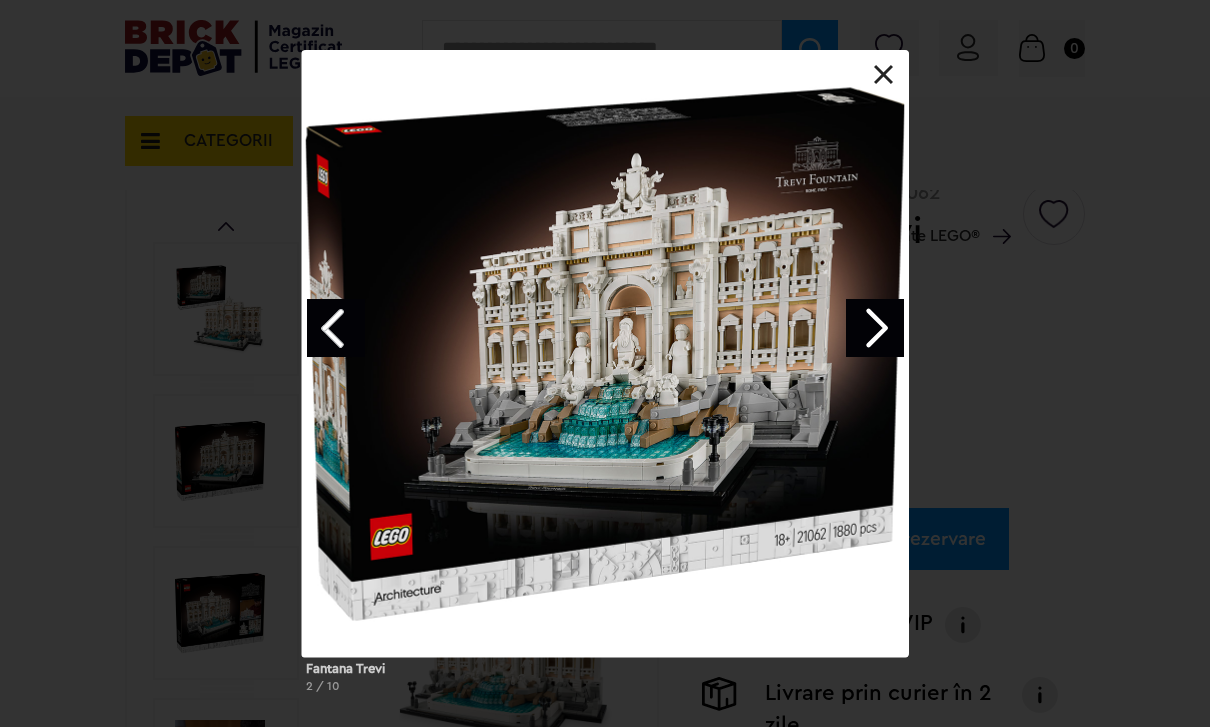 click on "Fantana Trevi 2 / 10" at bounding box center (605, 379) 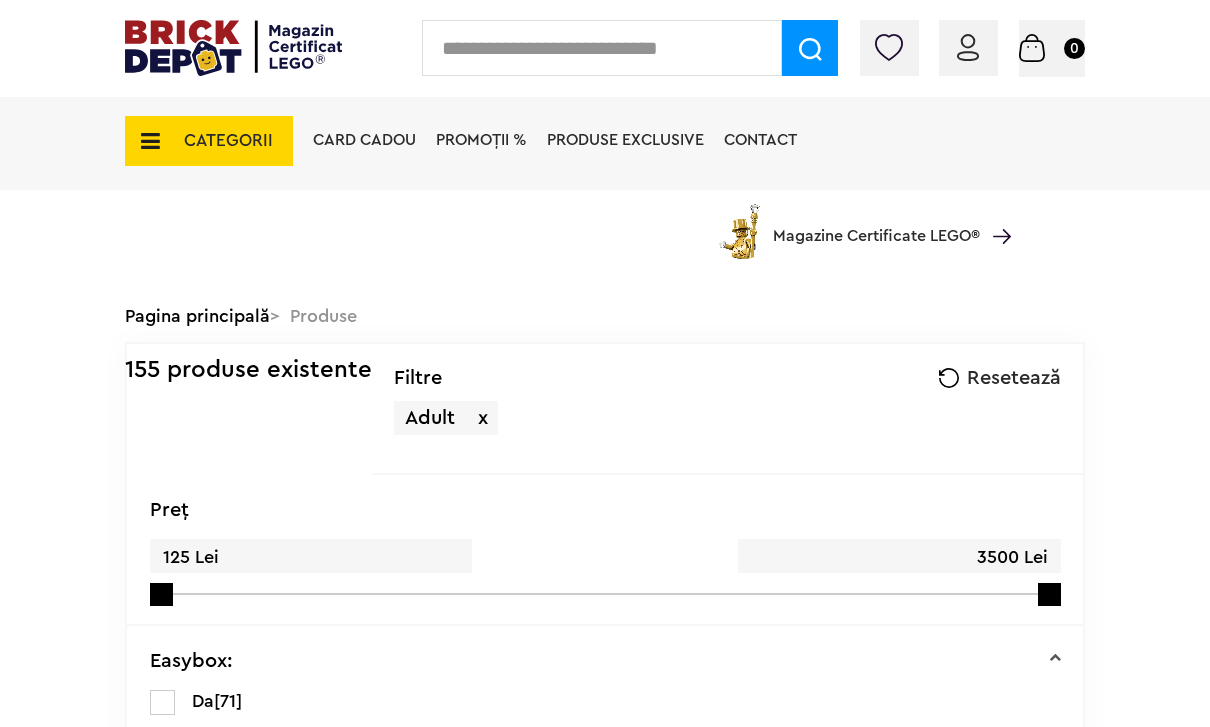 scroll, scrollTop: 4269, scrollLeft: 0, axis: vertical 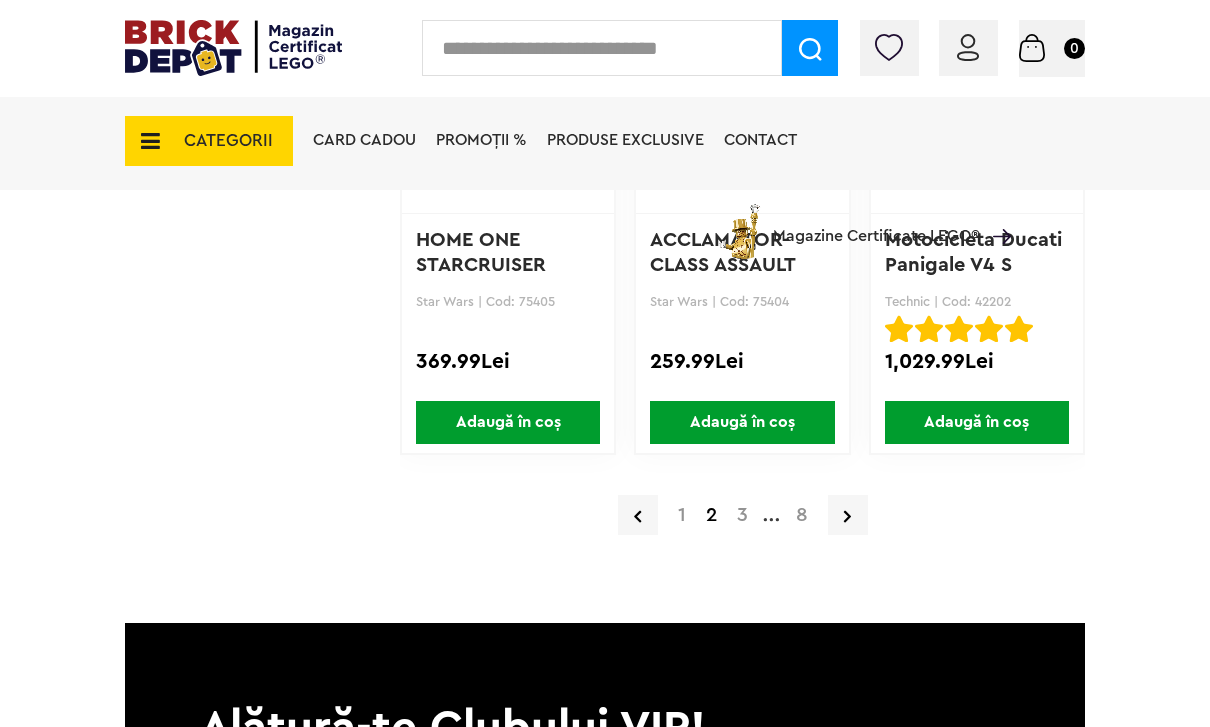 click at bounding box center [848, 515] 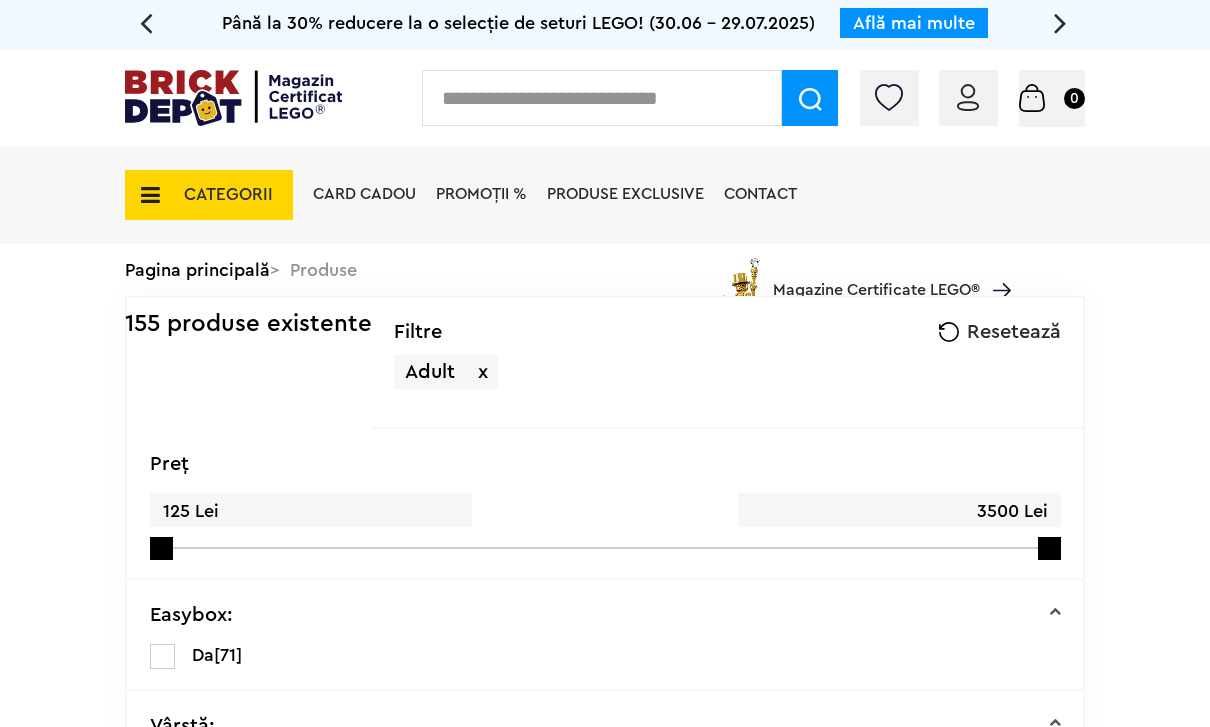 scroll, scrollTop: 0, scrollLeft: 0, axis: both 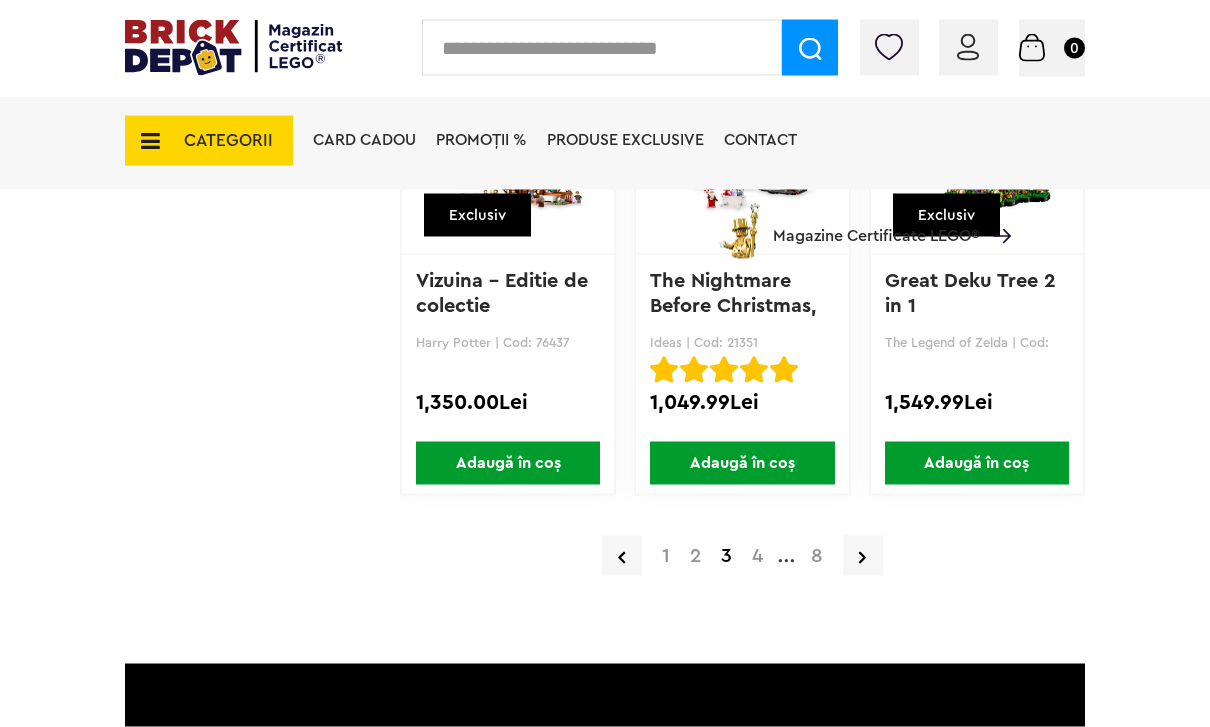 click at bounding box center [863, 556] 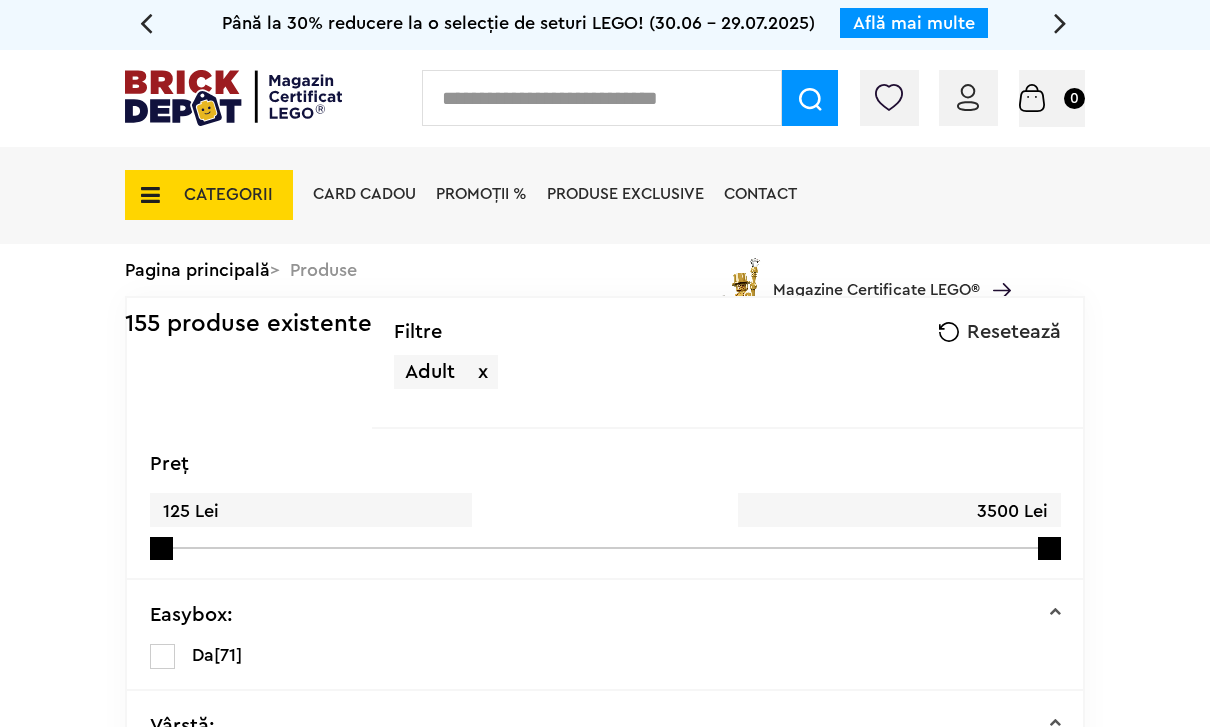 scroll, scrollTop: 0, scrollLeft: 0, axis: both 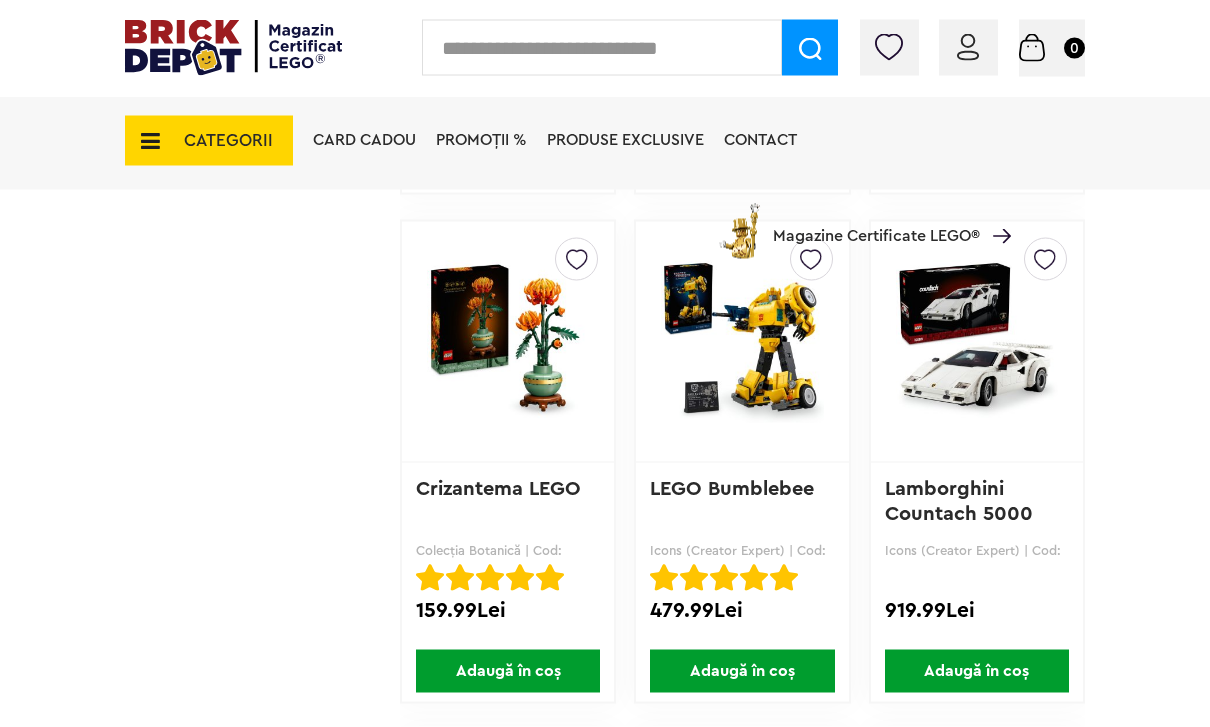 click at bounding box center [508, 342] 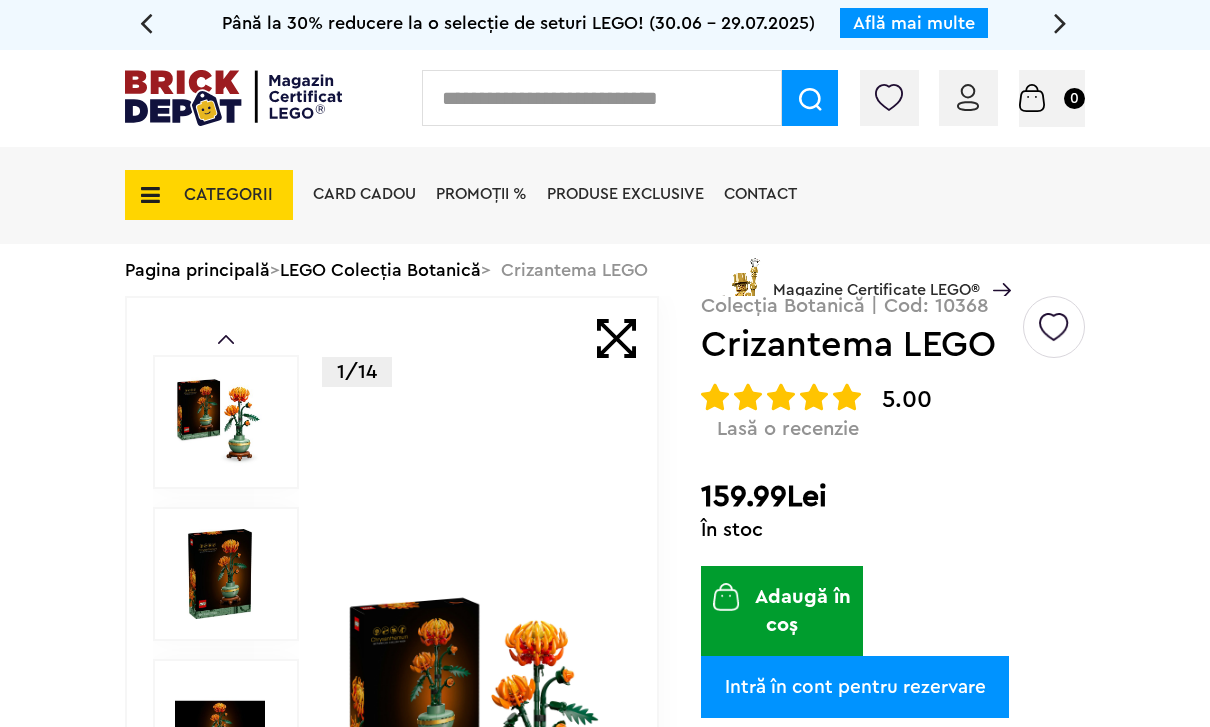 scroll, scrollTop: 0, scrollLeft: 0, axis: both 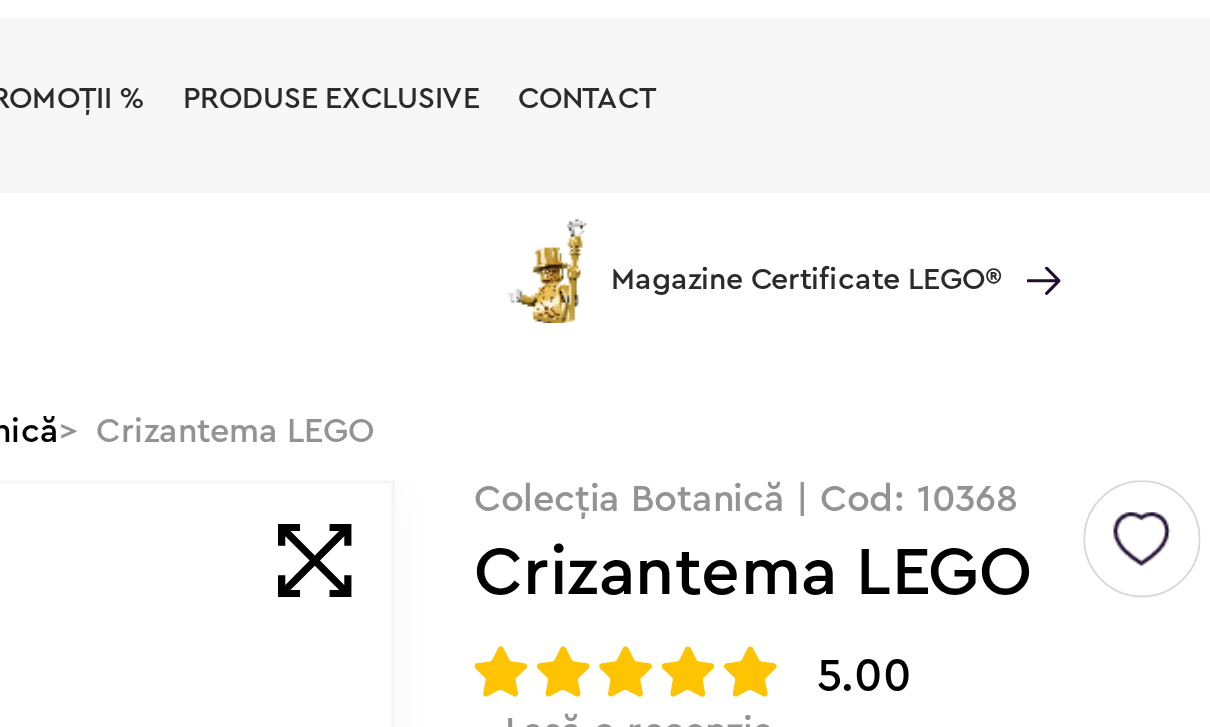 click on "Colecția Botanică | Cod: 10368" at bounding box center [893, 352] 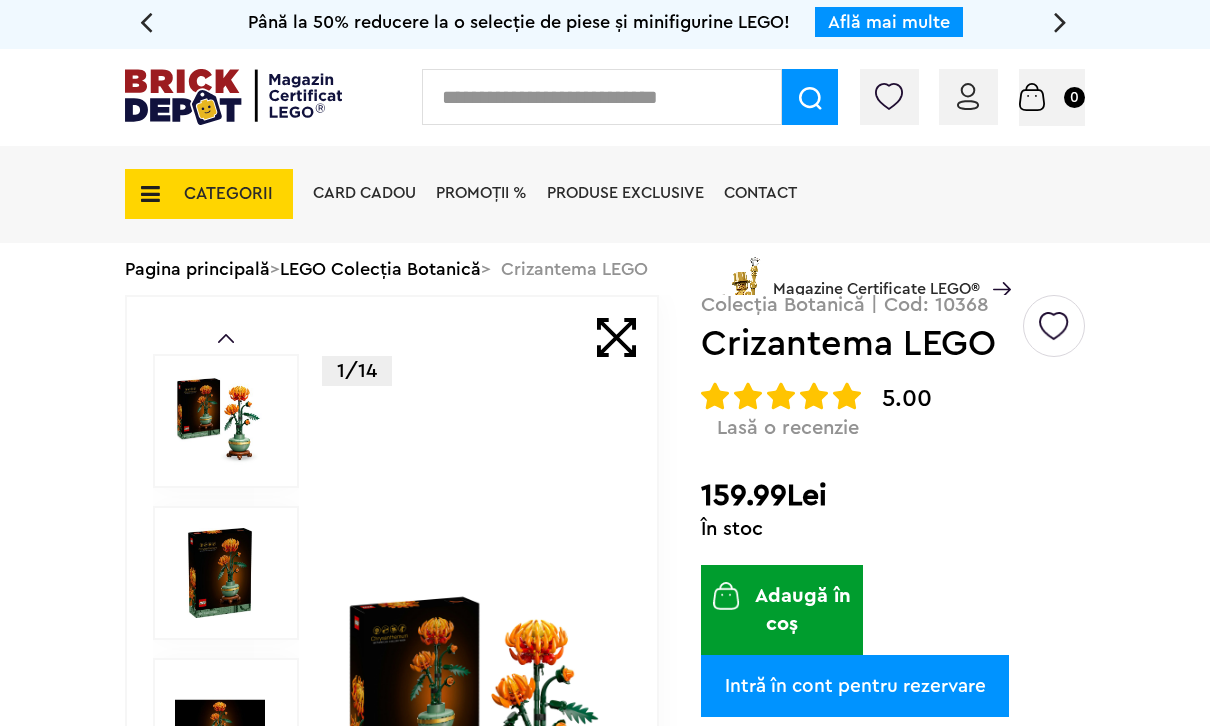 click at bounding box center (233, 98) 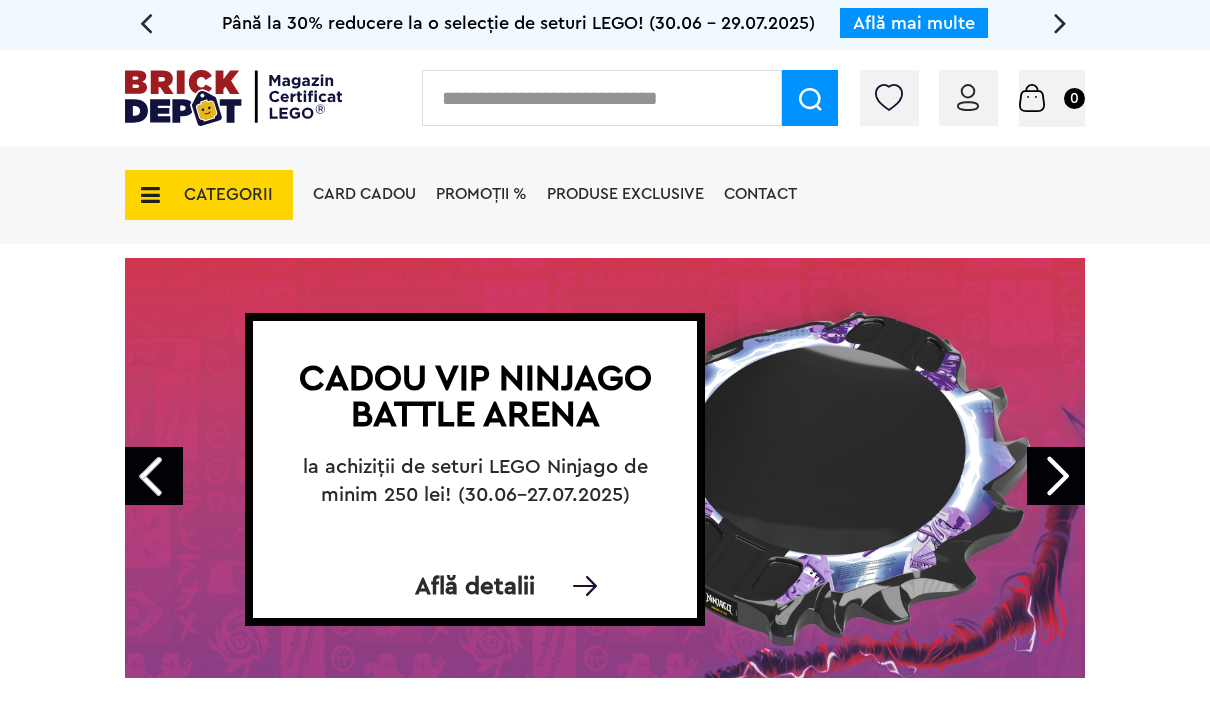 scroll, scrollTop: 0, scrollLeft: 0, axis: both 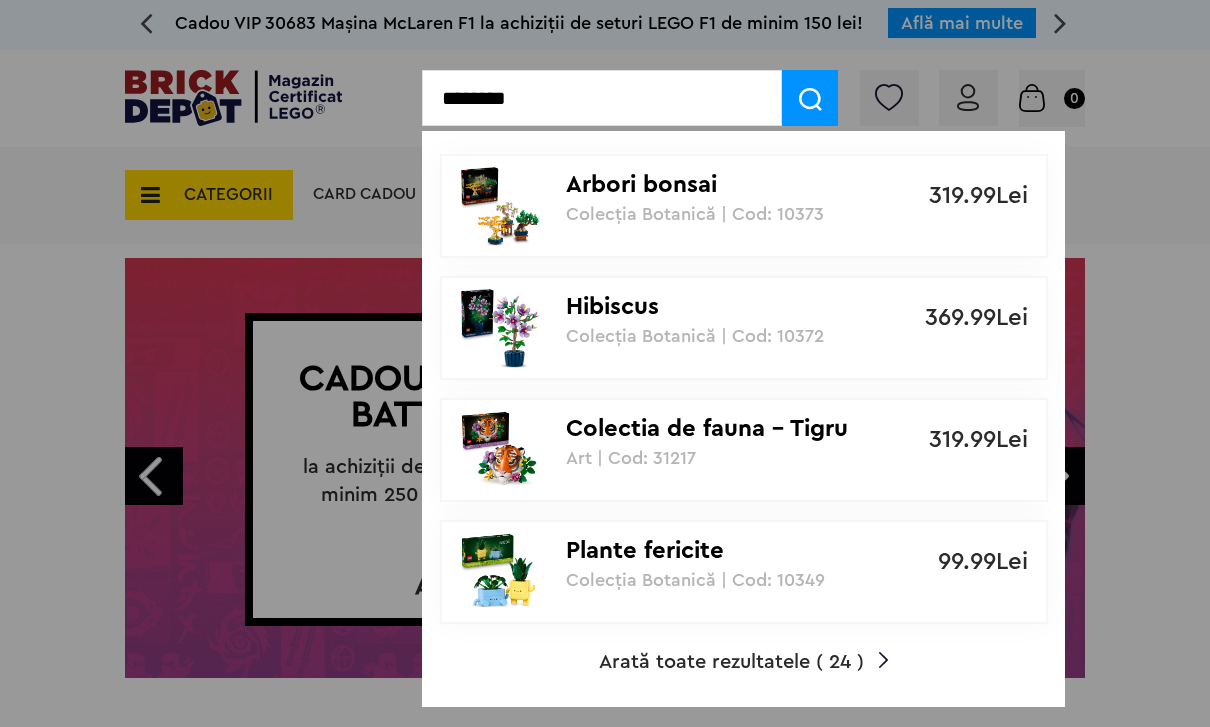 type on "********" 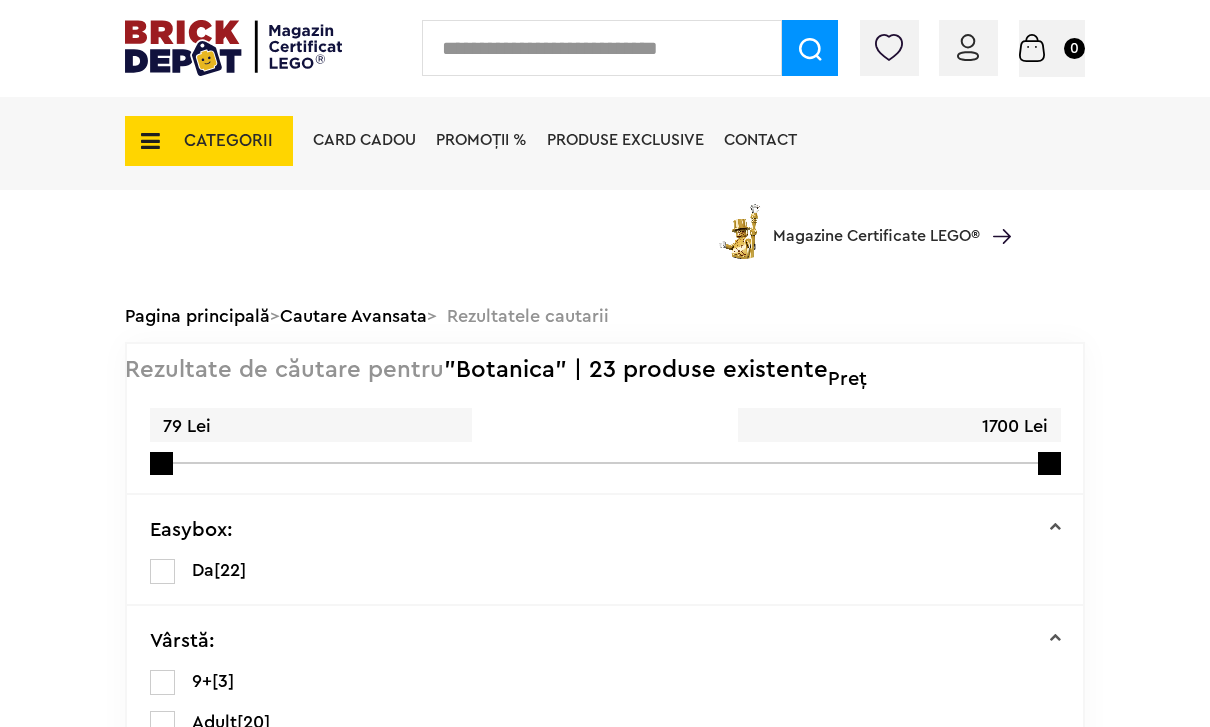 scroll, scrollTop: 342, scrollLeft: 0, axis: vertical 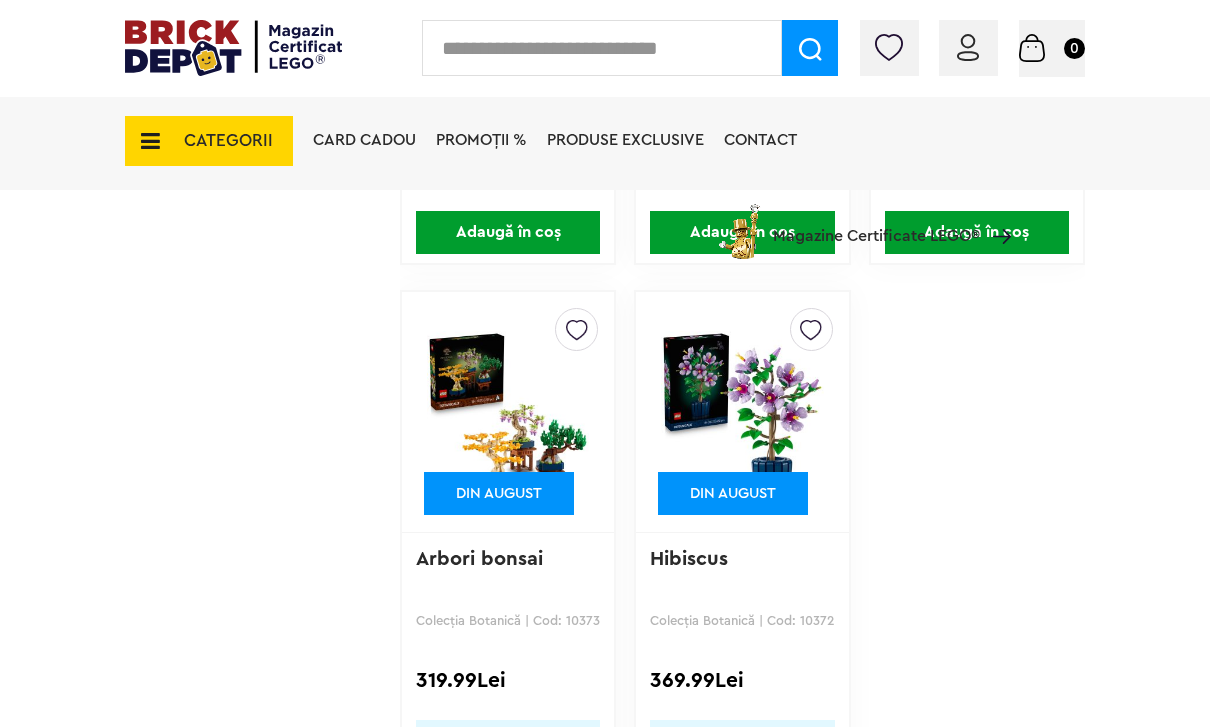 click on "DIN AUGUST" at bounding box center (499, 493) 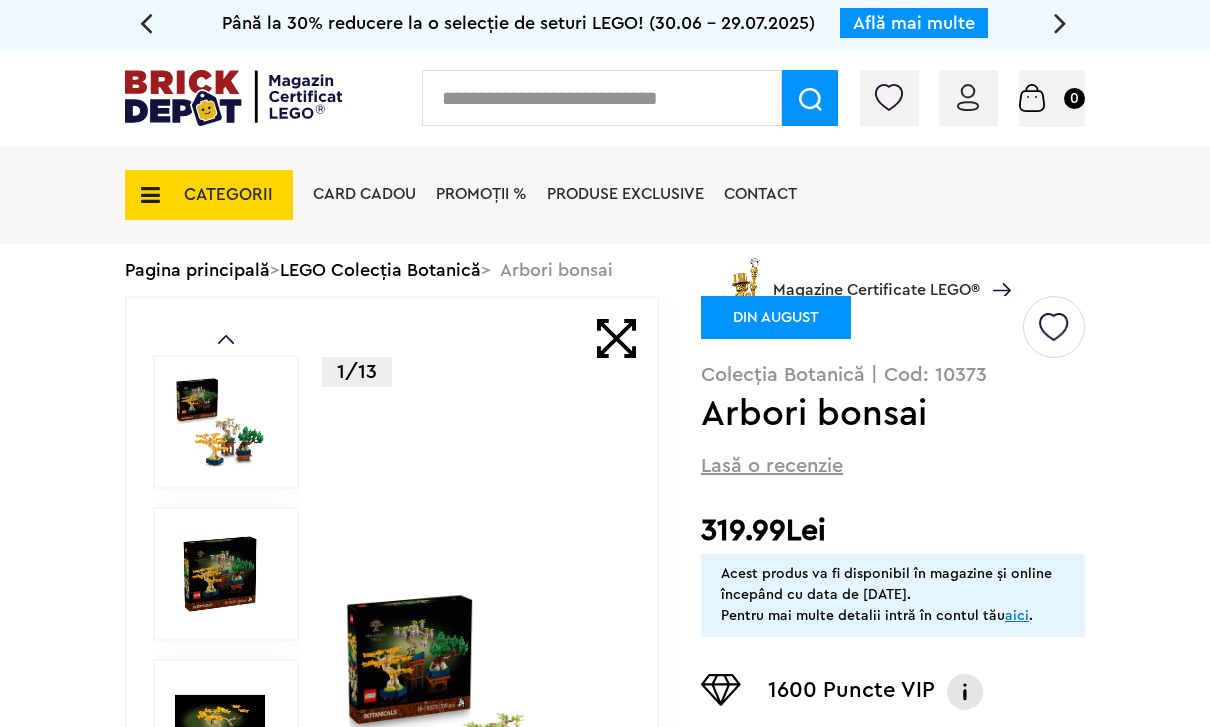scroll, scrollTop: 0, scrollLeft: 0, axis: both 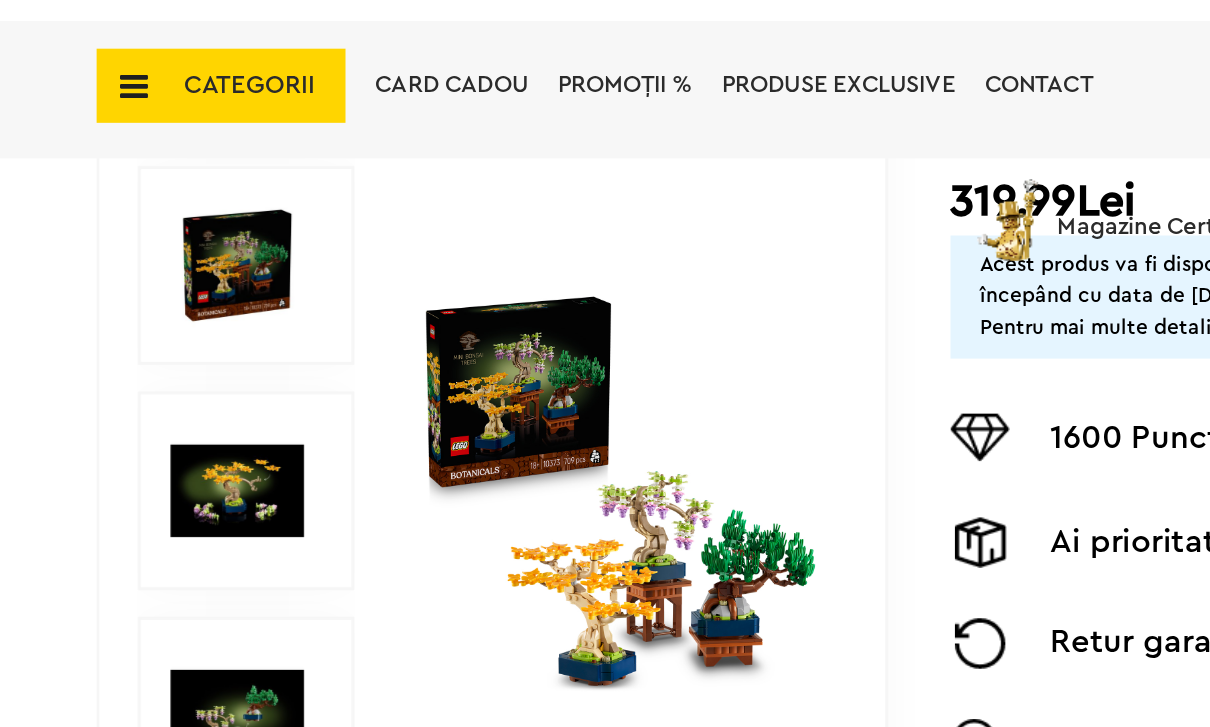 click at bounding box center [220, 414] 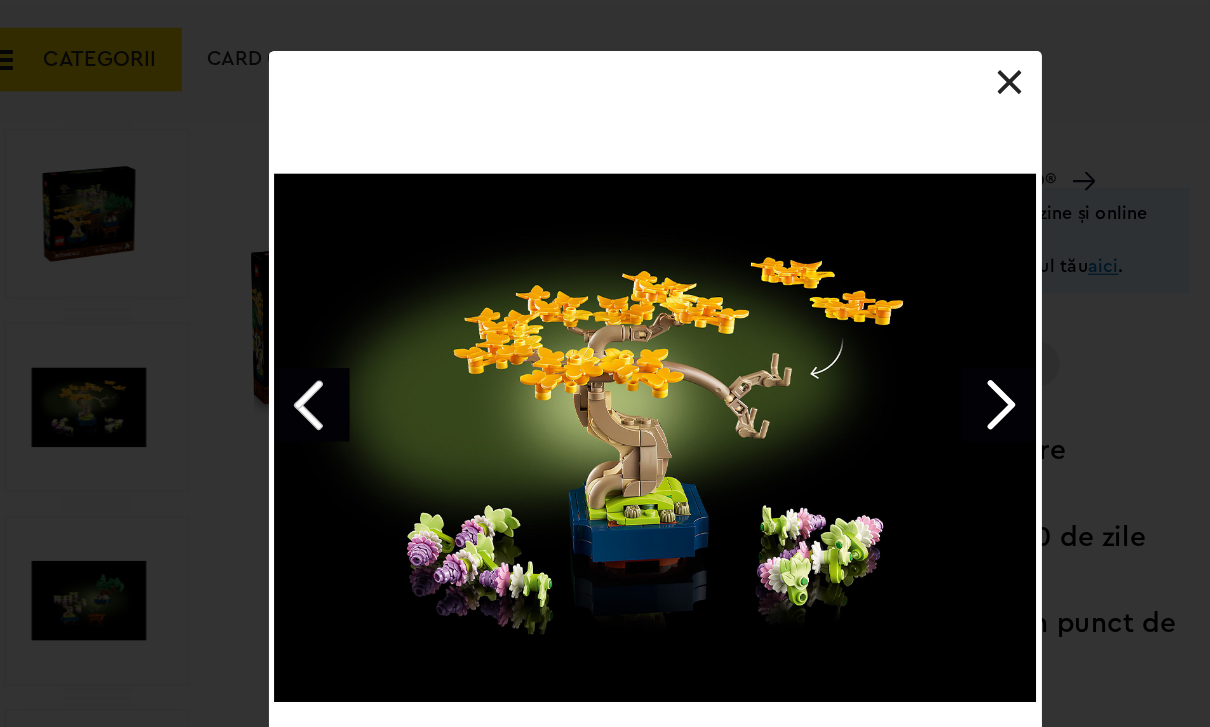 scroll, scrollTop: 360, scrollLeft: 0, axis: vertical 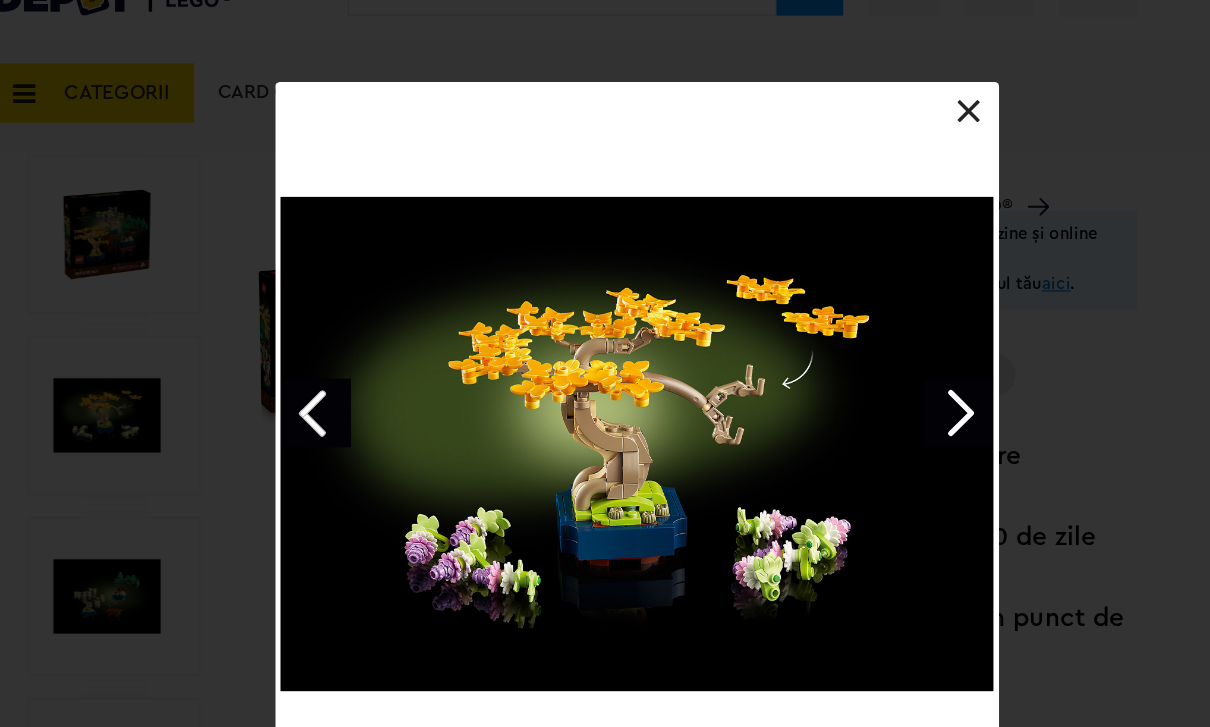 click at bounding box center (935, 410) 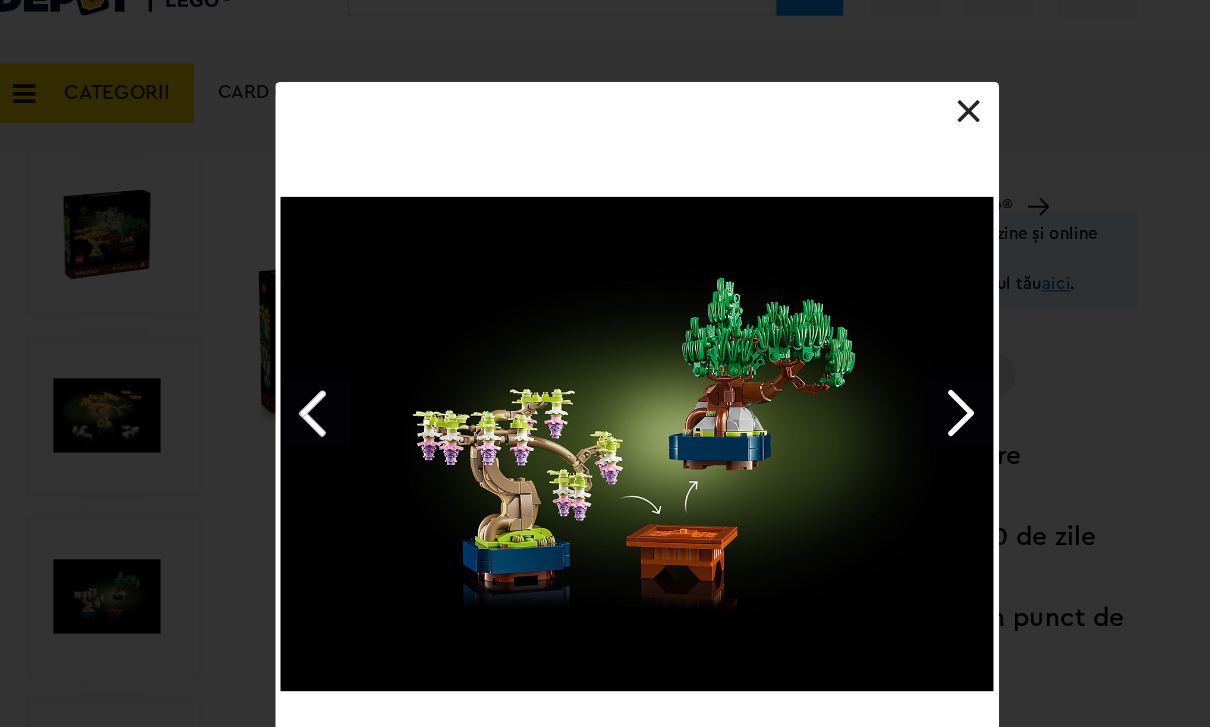 click at bounding box center [935, 410] 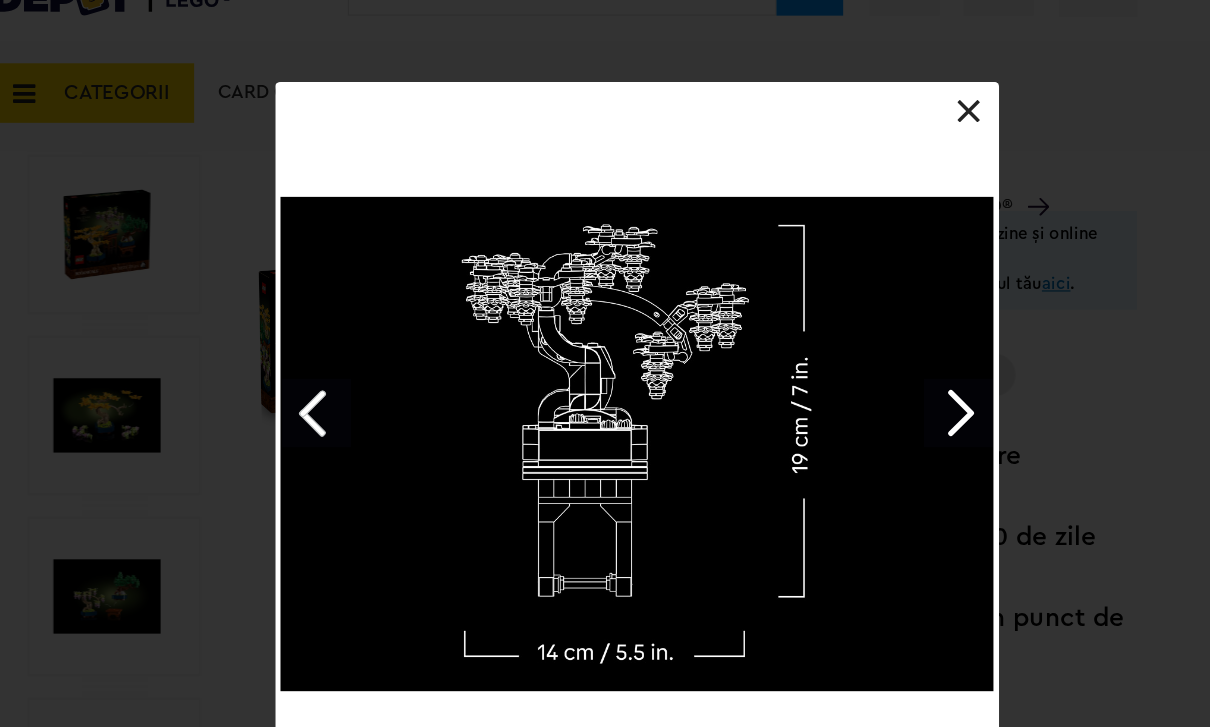 click at bounding box center [935, 410] 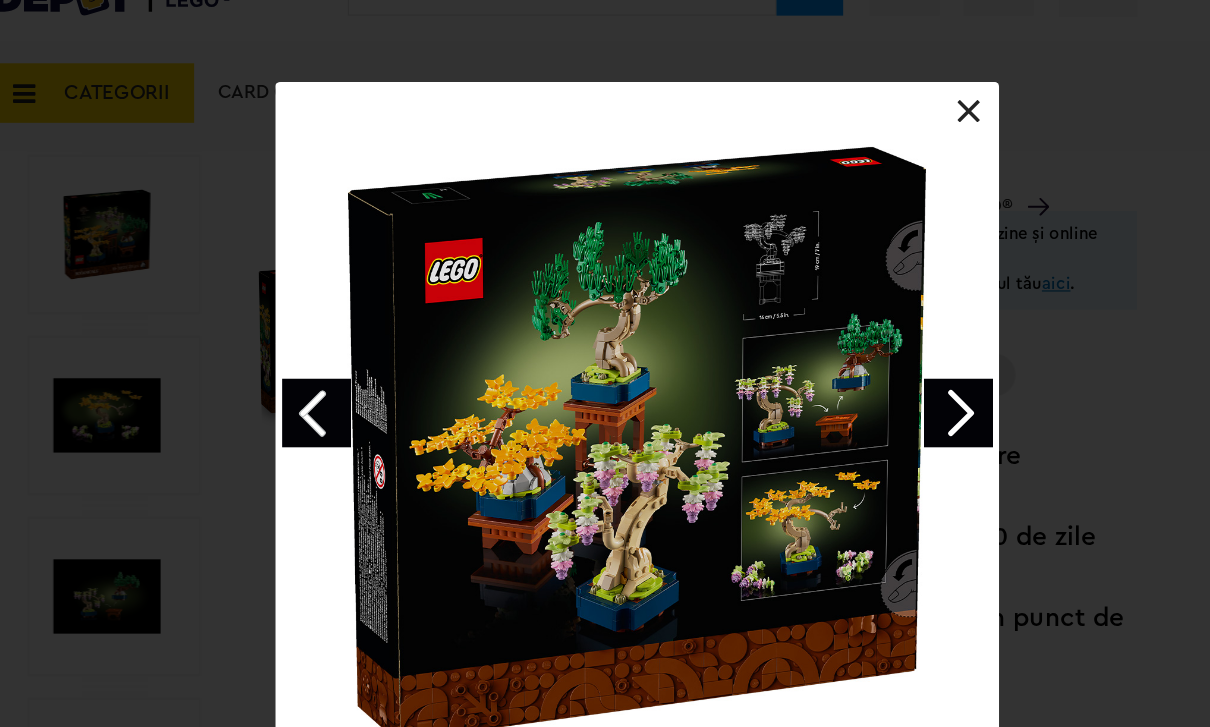click on "Arbori bonsai 6 / 14" at bounding box center (665, 461) 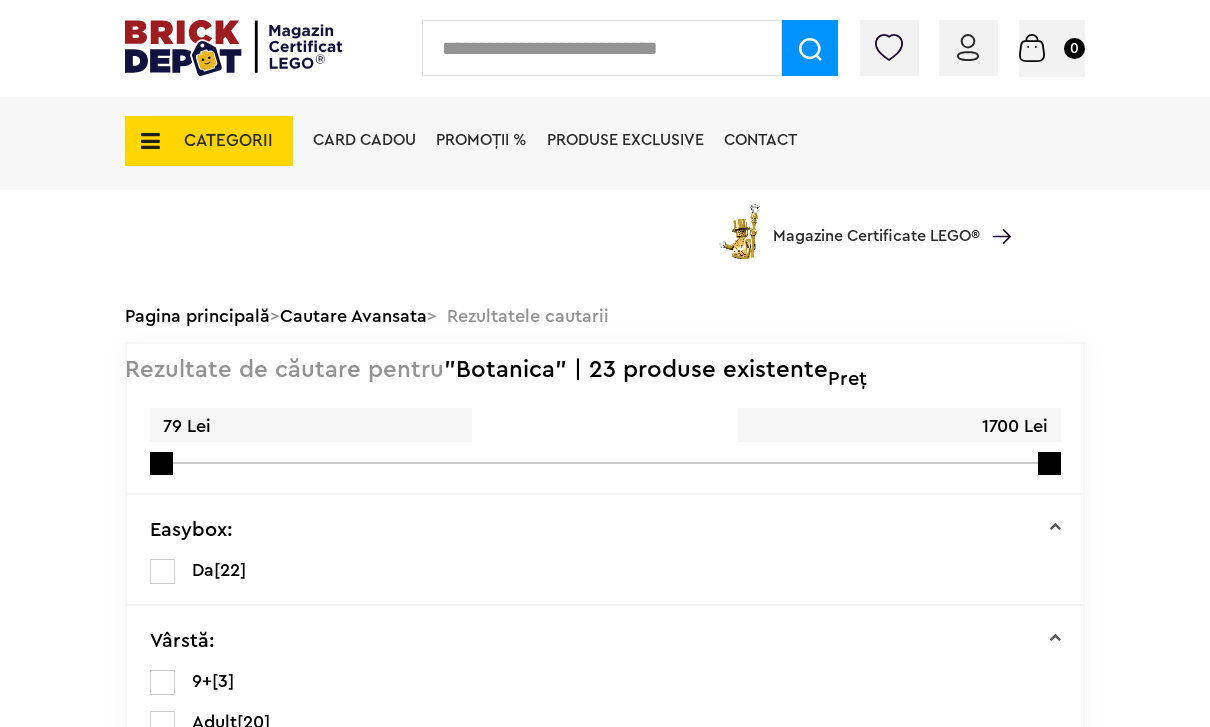 scroll, scrollTop: 4951, scrollLeft: 0, axis: vertical 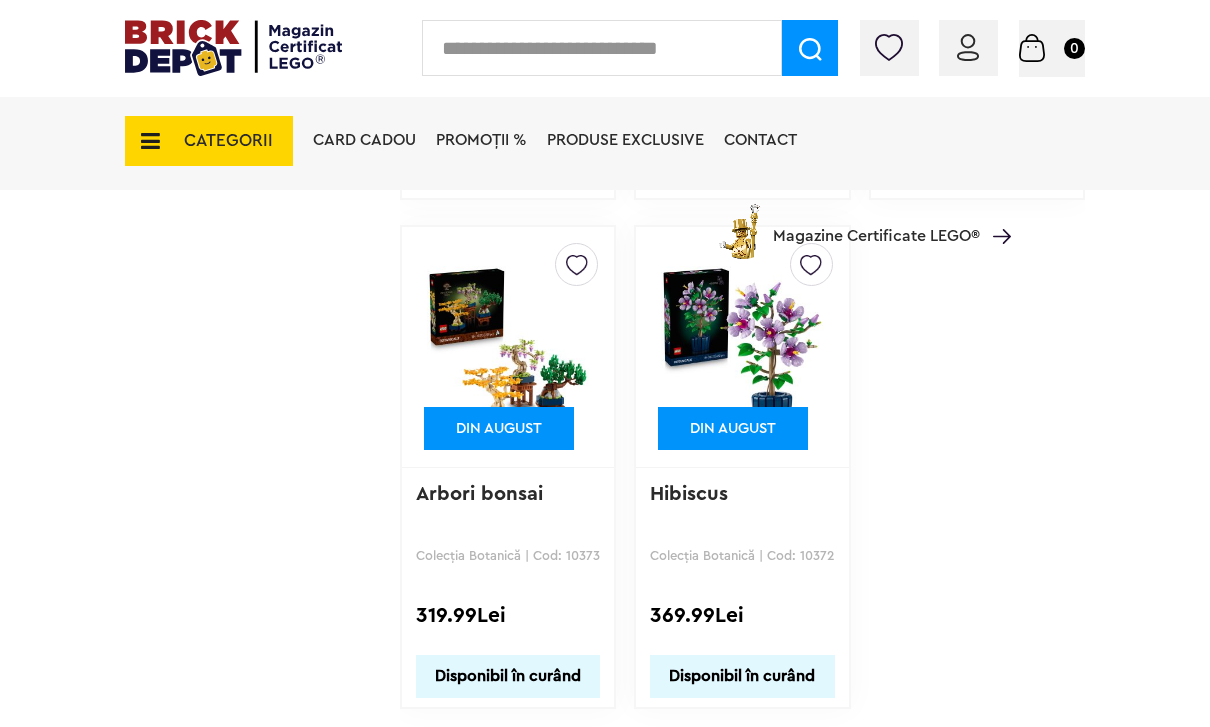 click at bounding box center (742, 347) 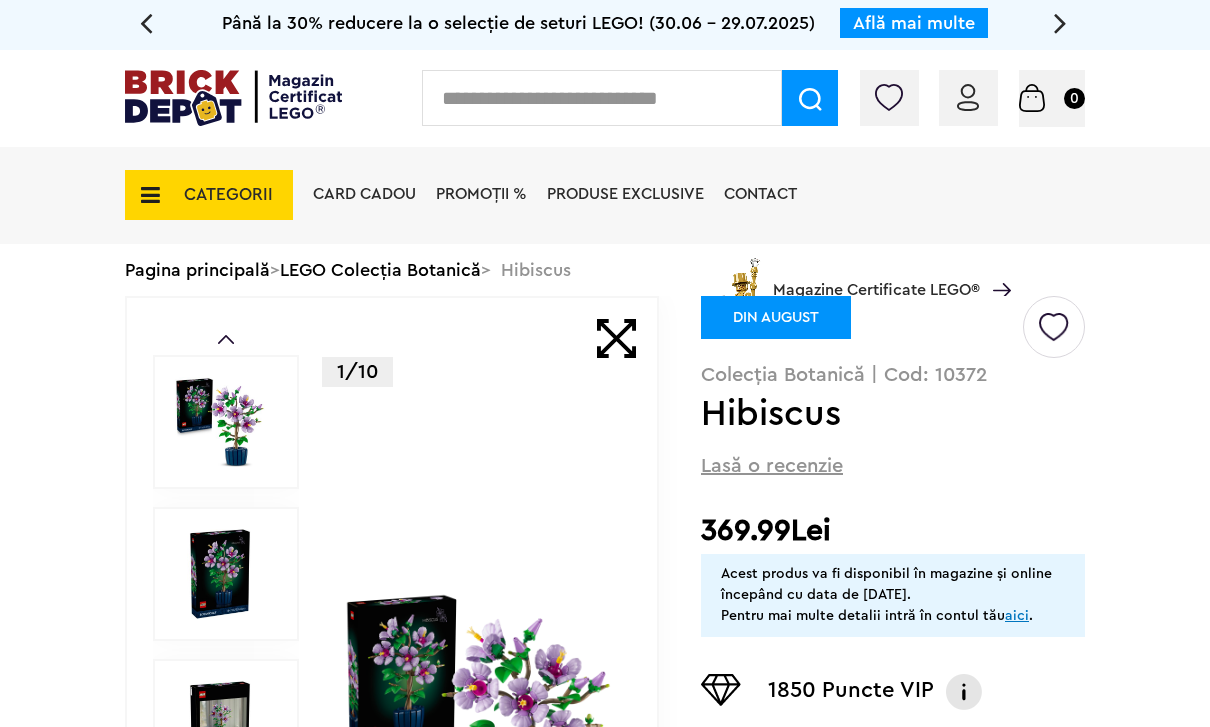 scroll, scrollTop: 0, scrollLeft: 0, axis: both 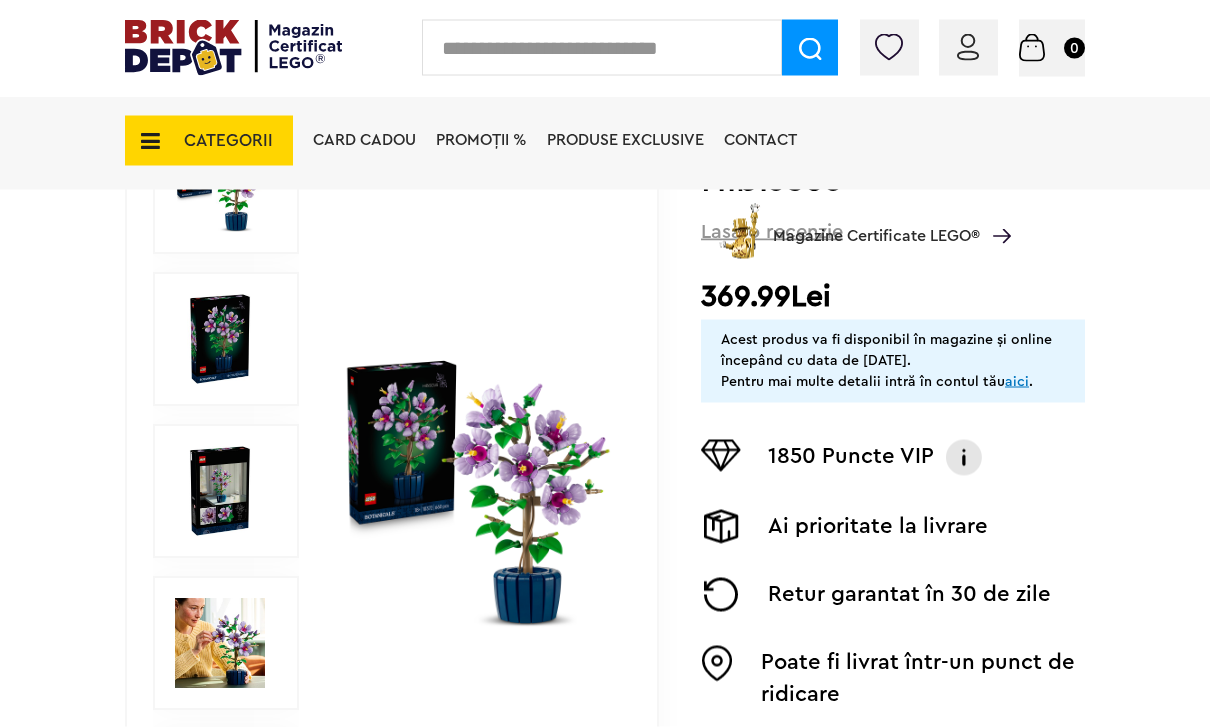 click at bounding box center (478, 492) 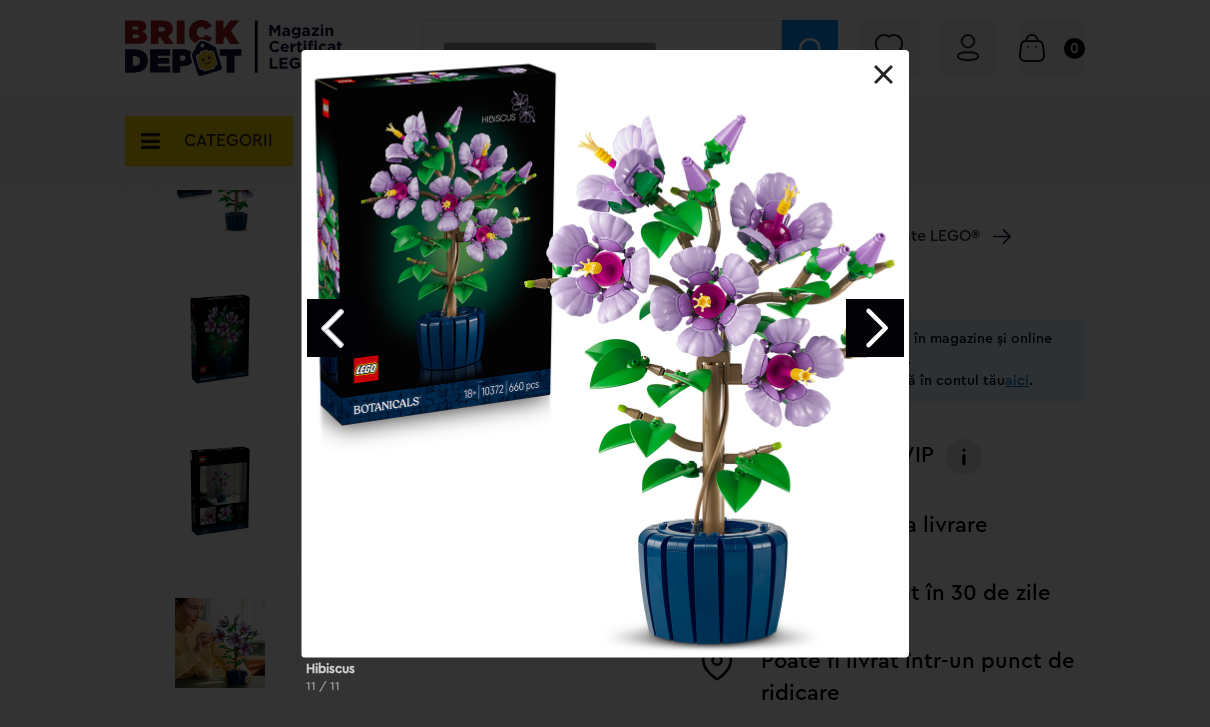 click at bounding box center (605, 353) 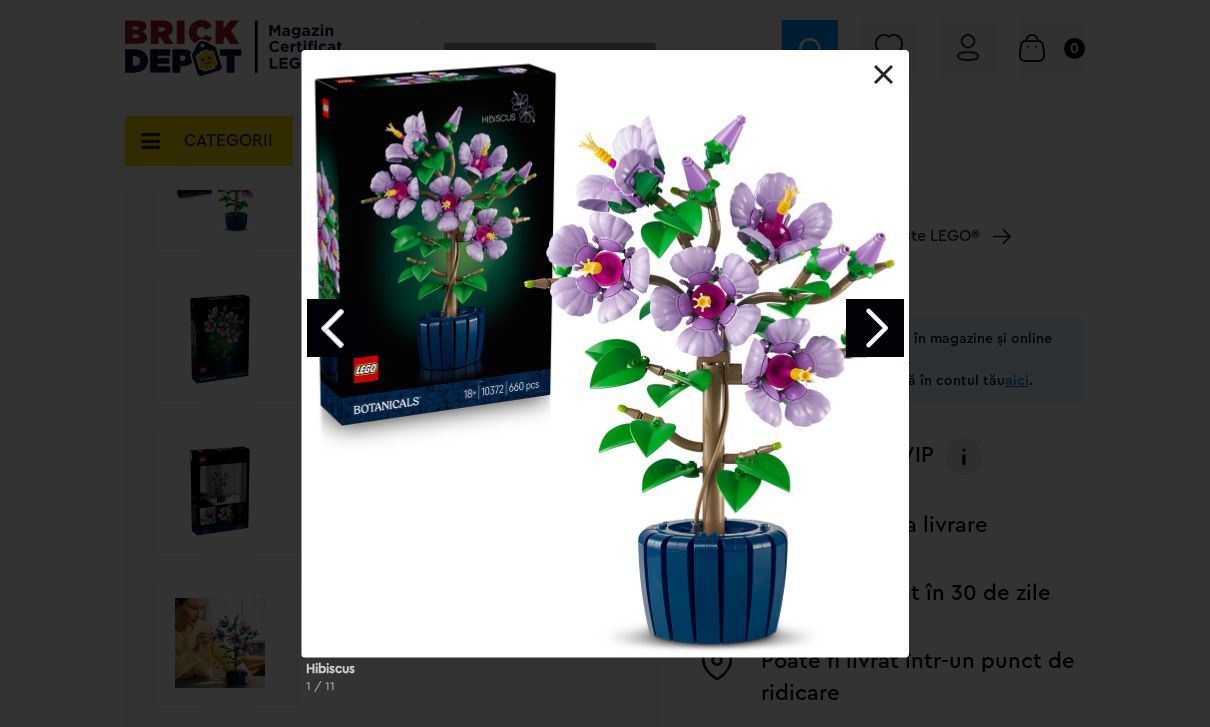click at bounding box center (875, 328) 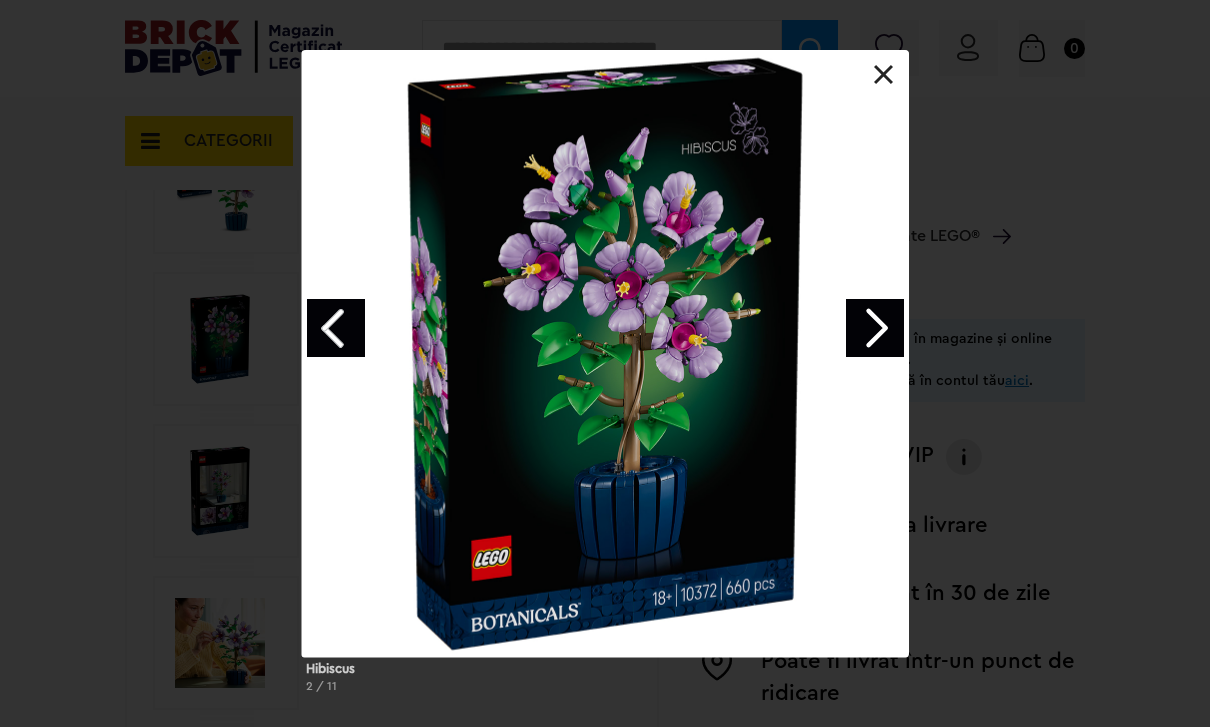click at bounding box center [875, 328] 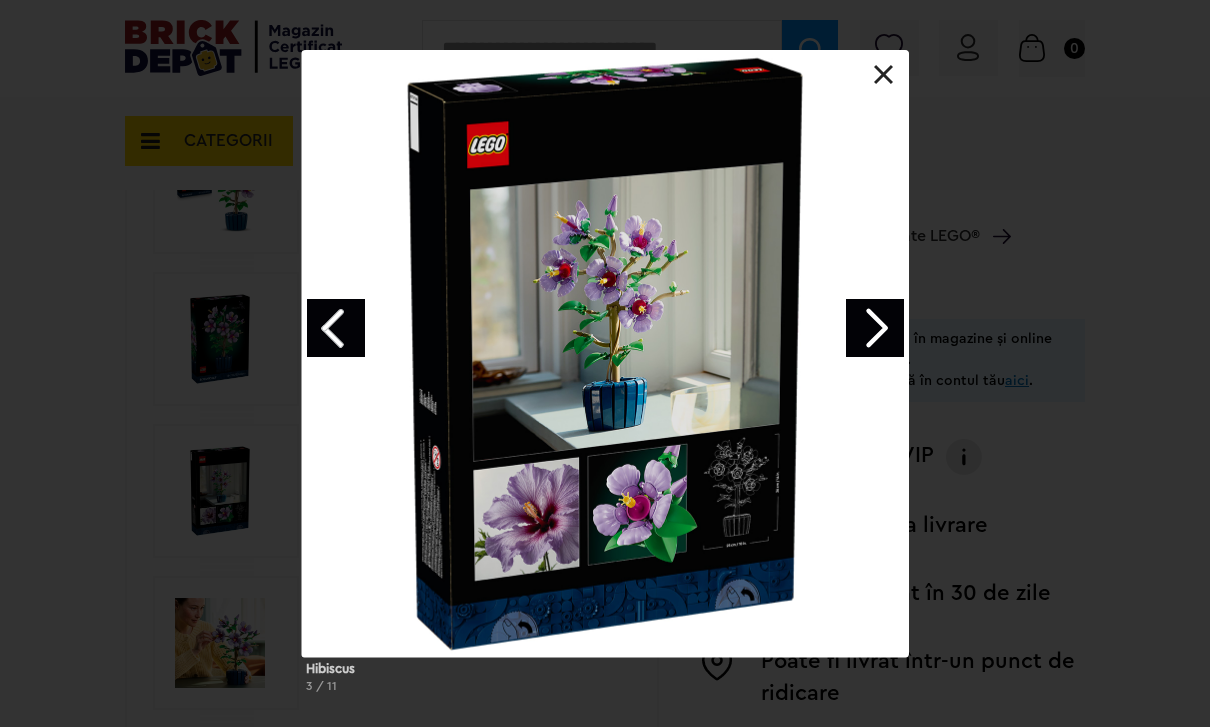 click at bounding box center (875, 328) 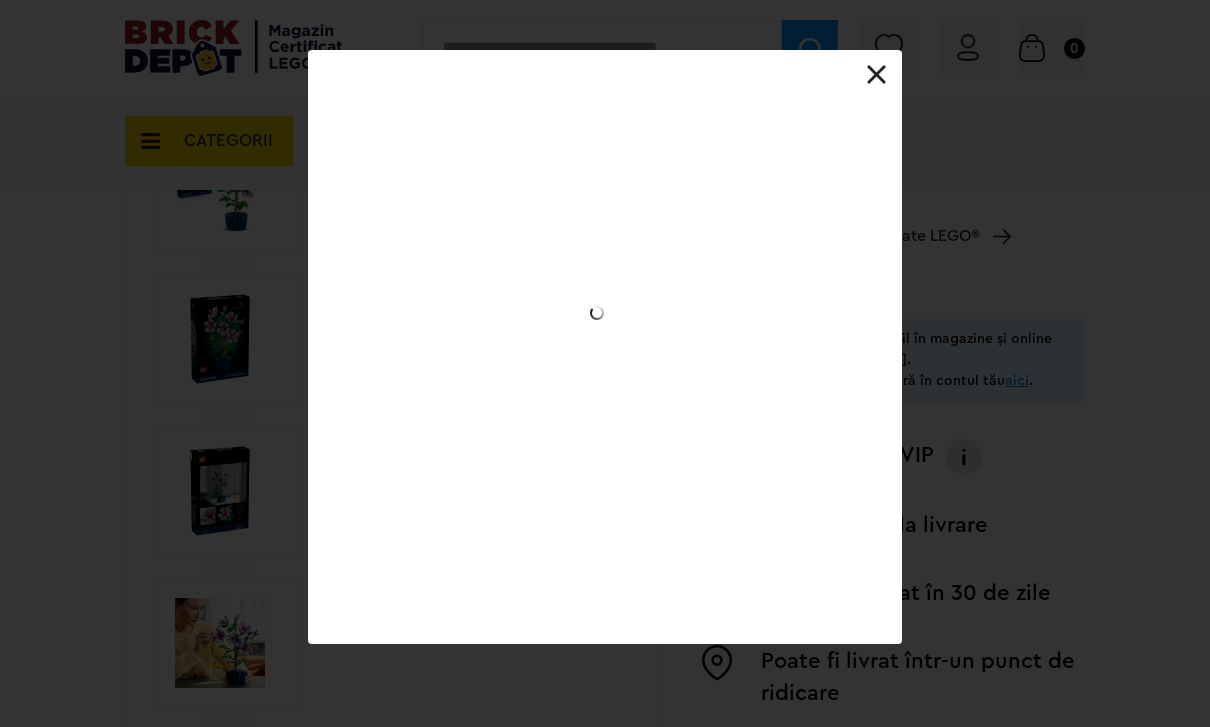click on "Hibiscus 3 / 11" at bounding box center [605, 347] 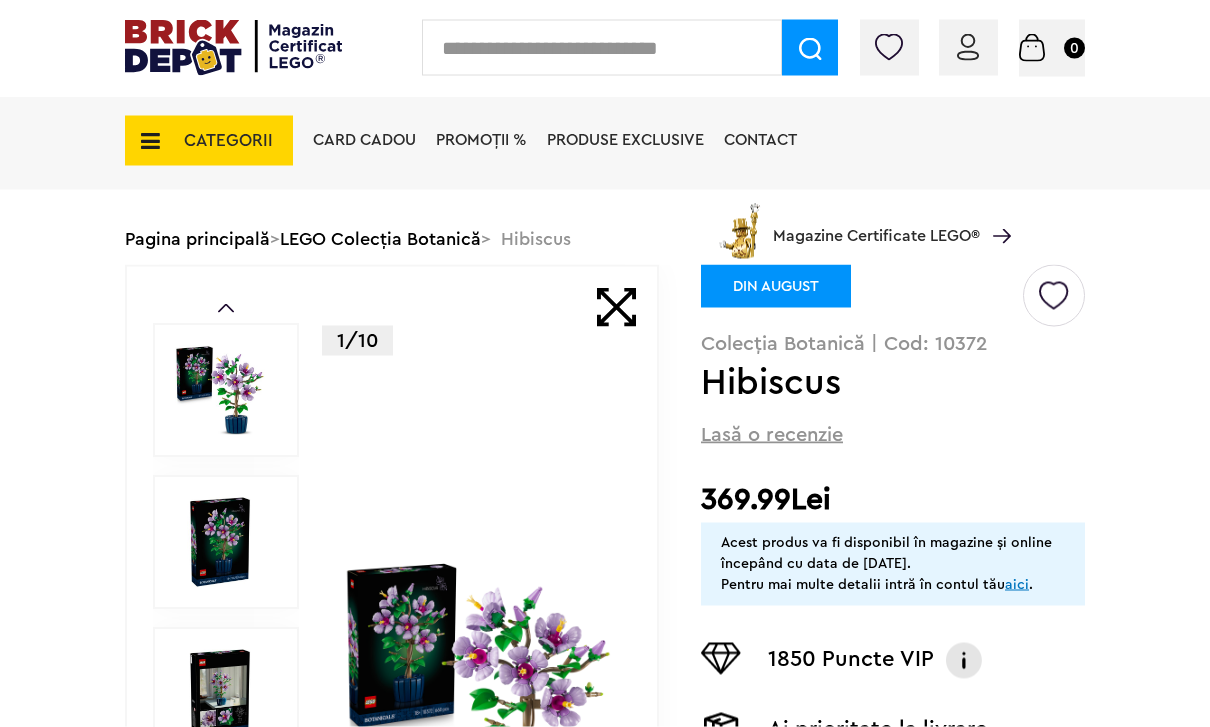 scroll, scrollTop: 83, scrollLeft: 0, axis: vertical 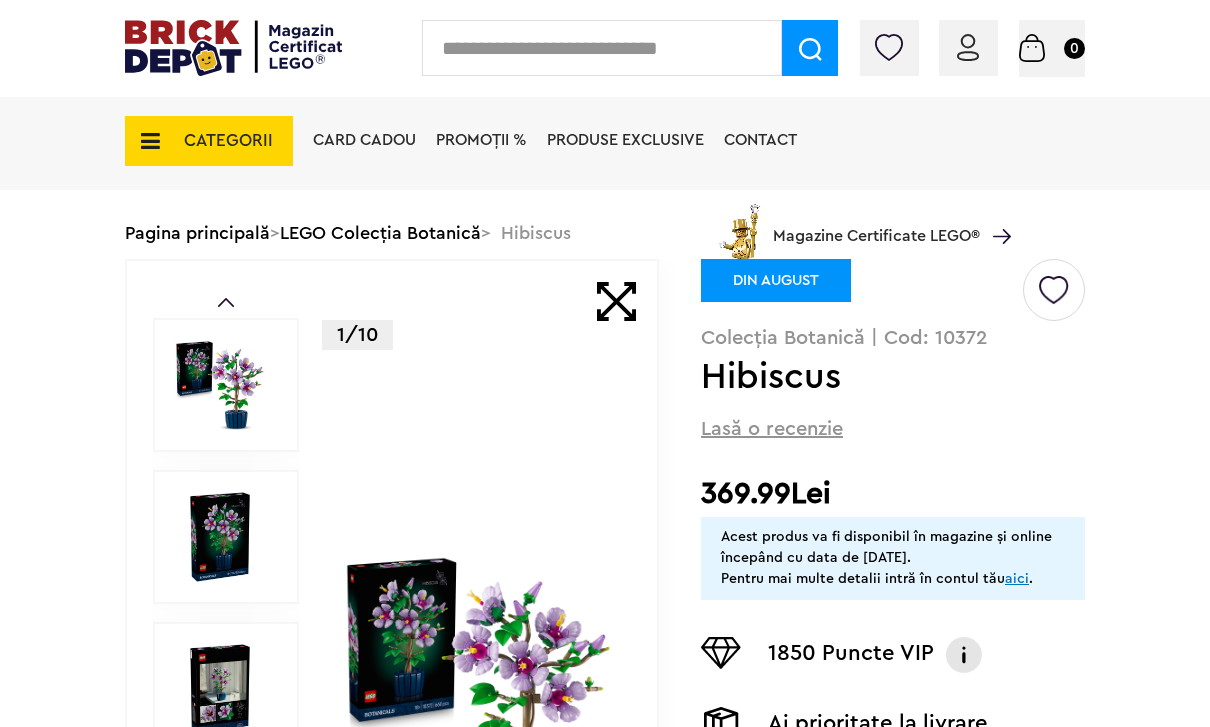 click at bounding box center (478, 689) 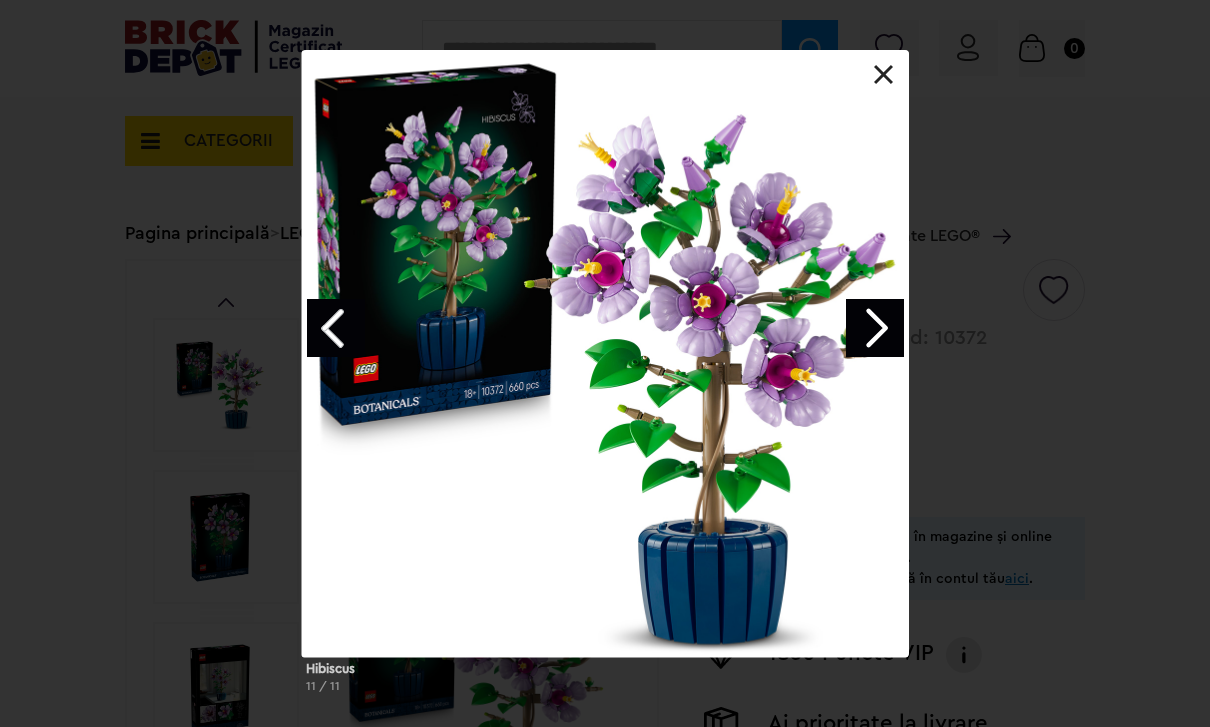 click on "Hibiscus 11 / 11" at bounding box center (605, 379) 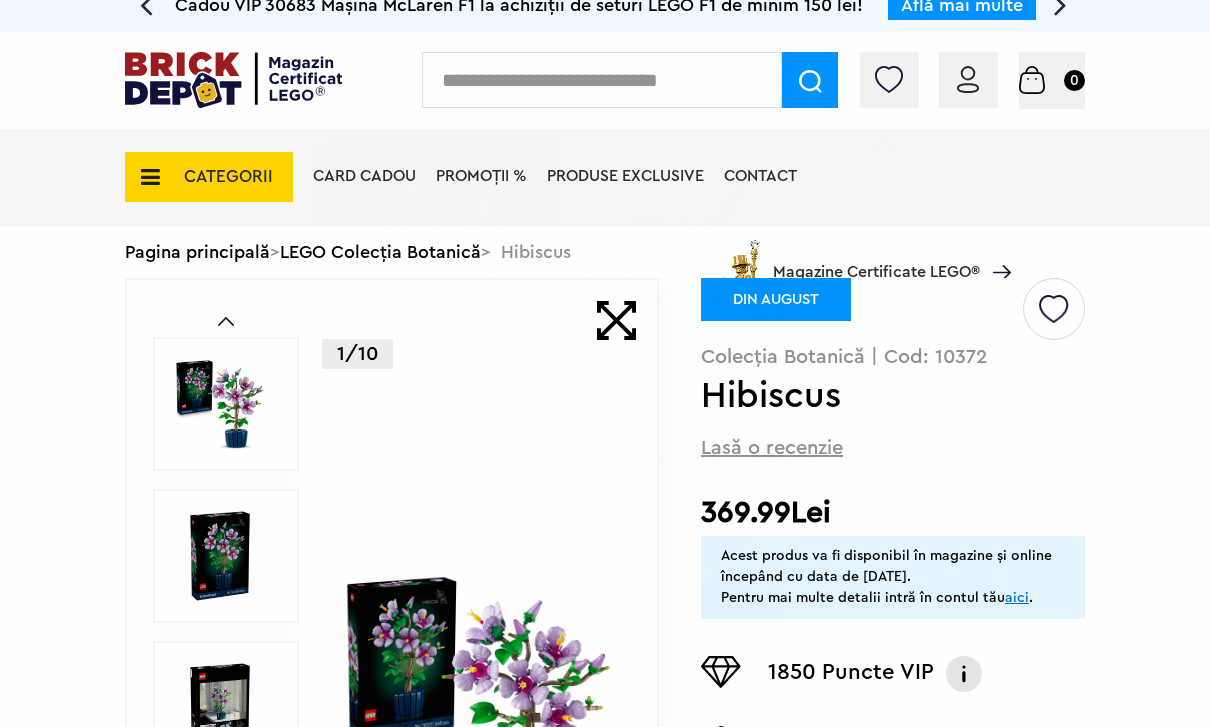 scroll, scrollTop: 0, scrollLeft: 0, axis: both 